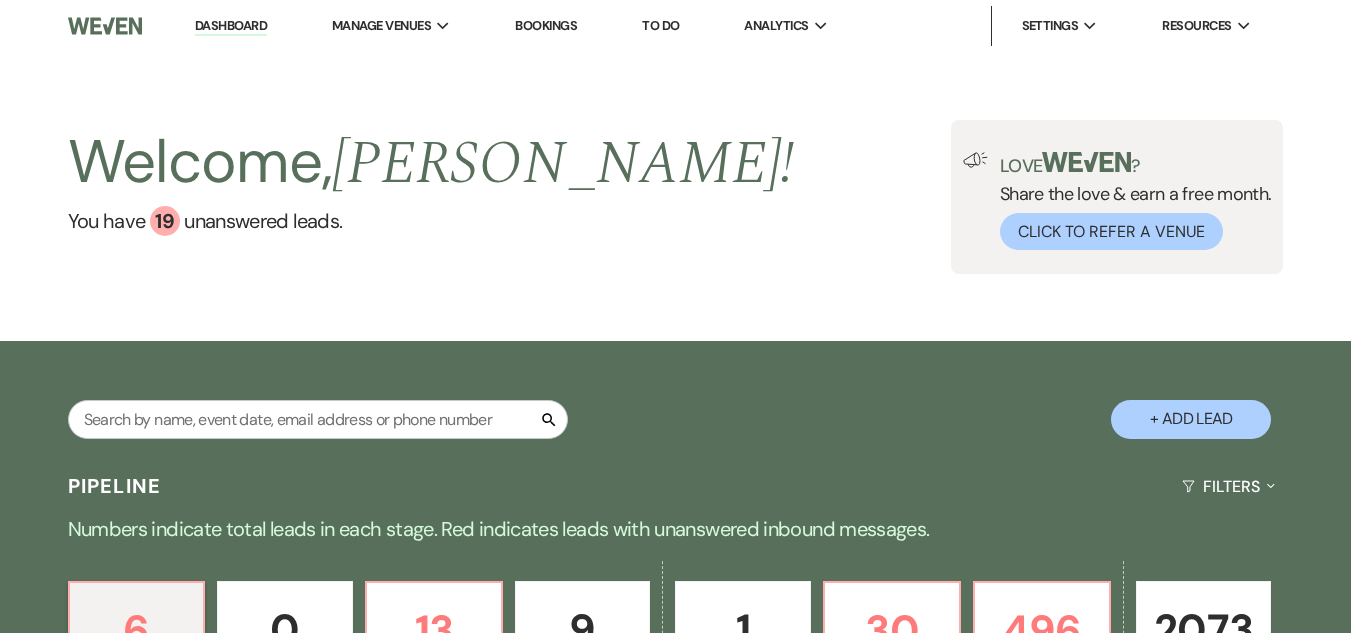 scroll, scrollTop: 0, scrollLeft: 0, axis: both 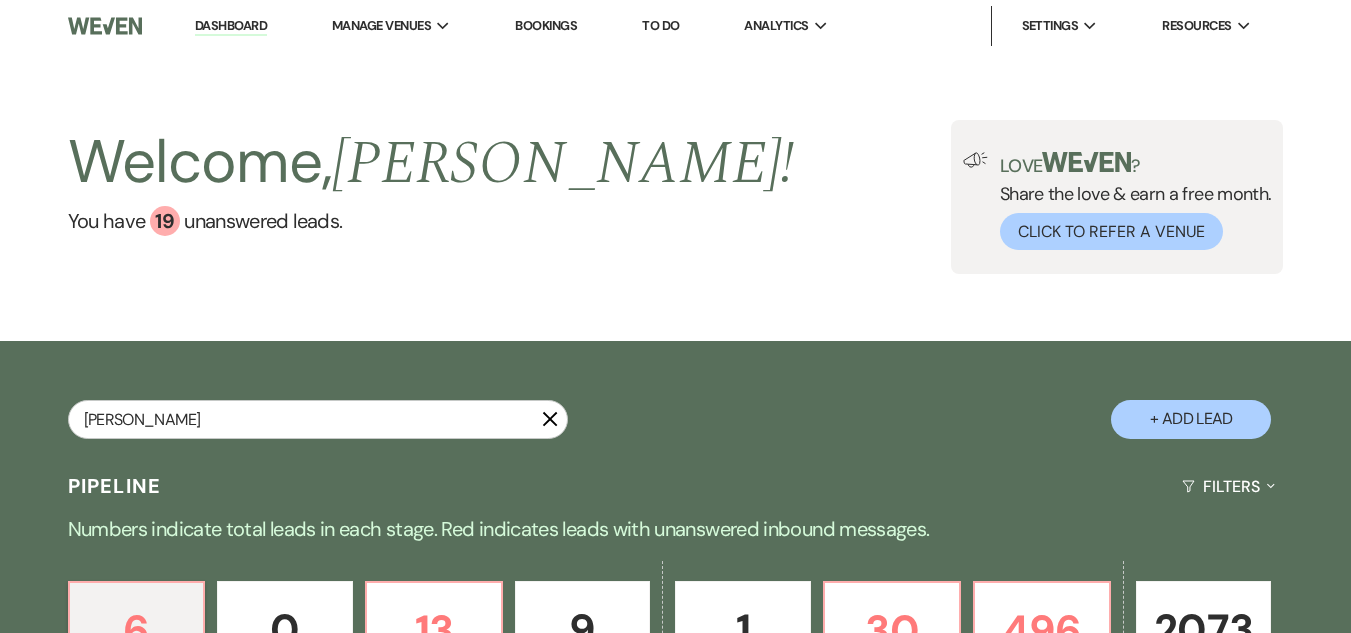 type on "[PERSON_NAME]" 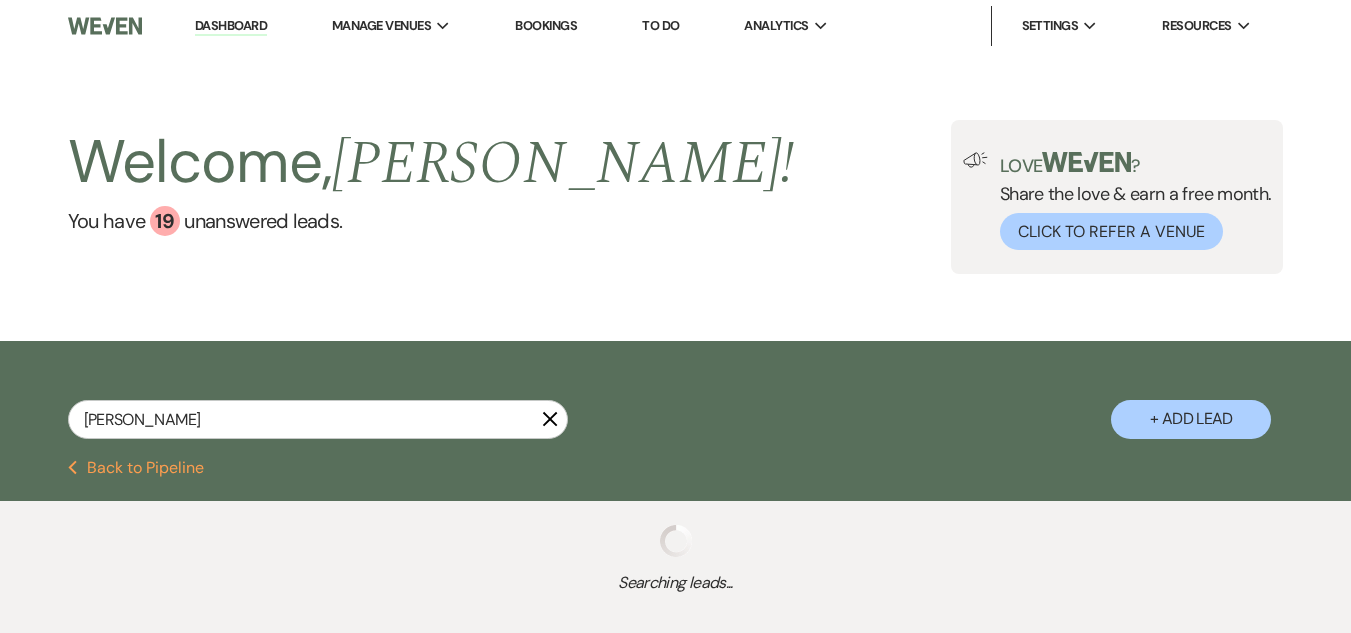 select on "6" 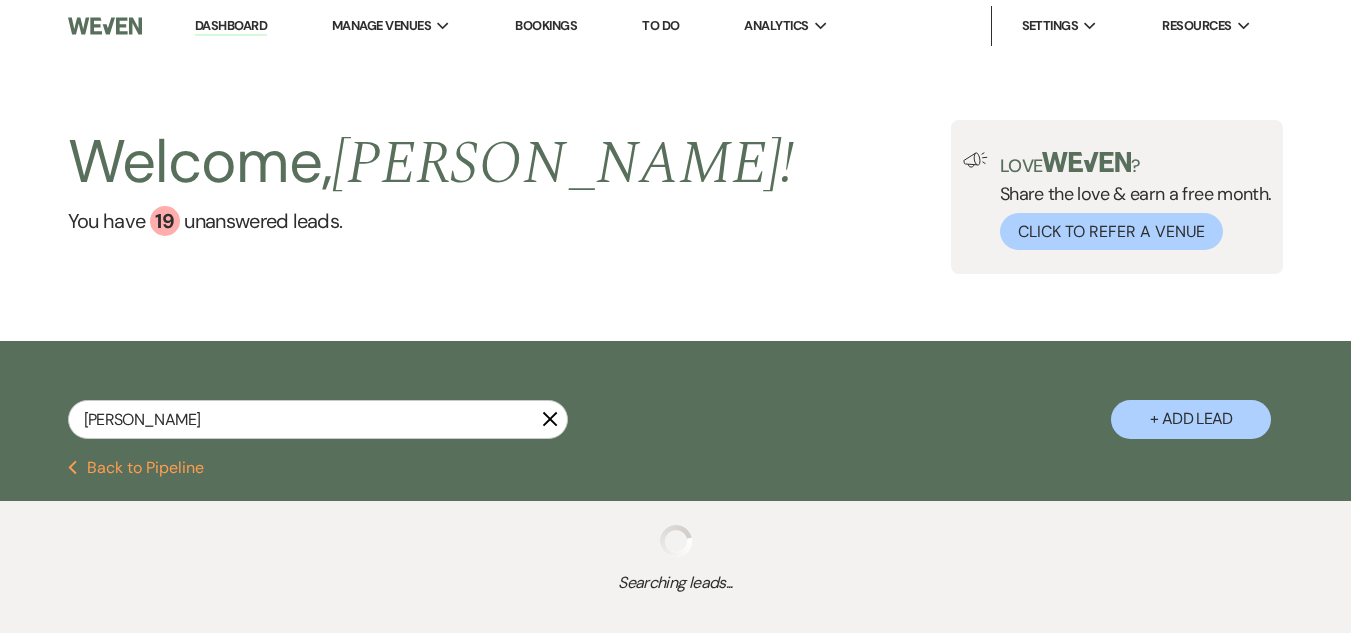 select on "8" 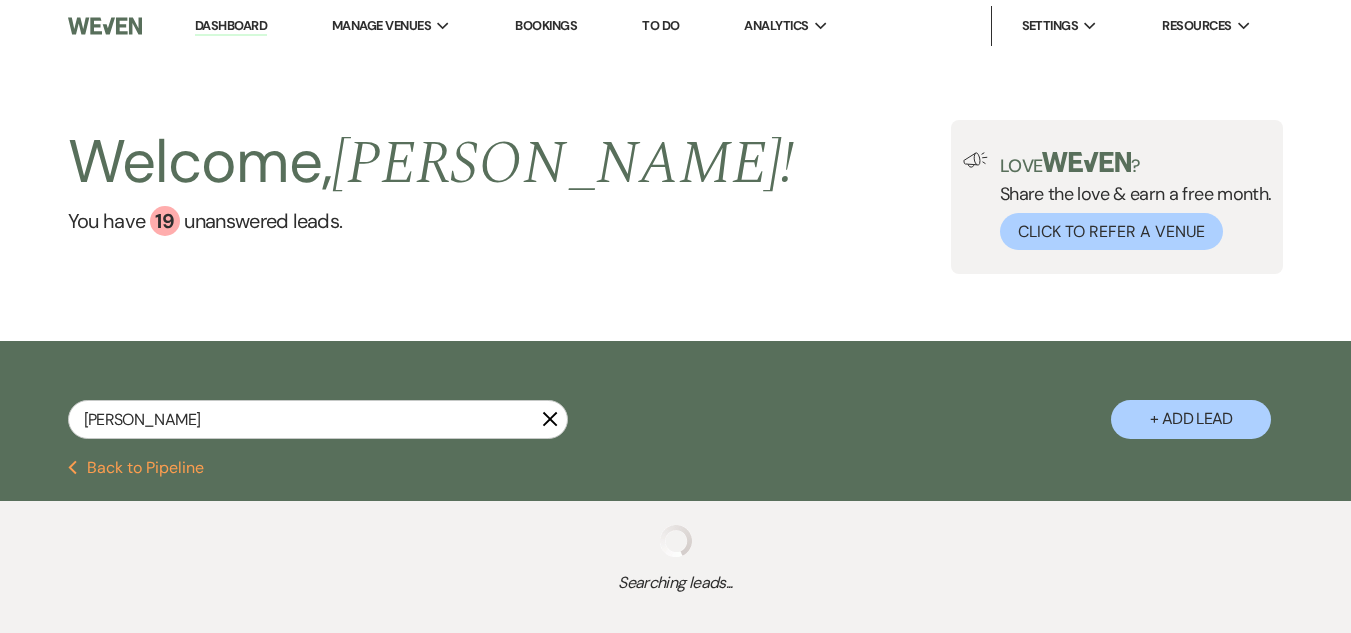 select on "6" 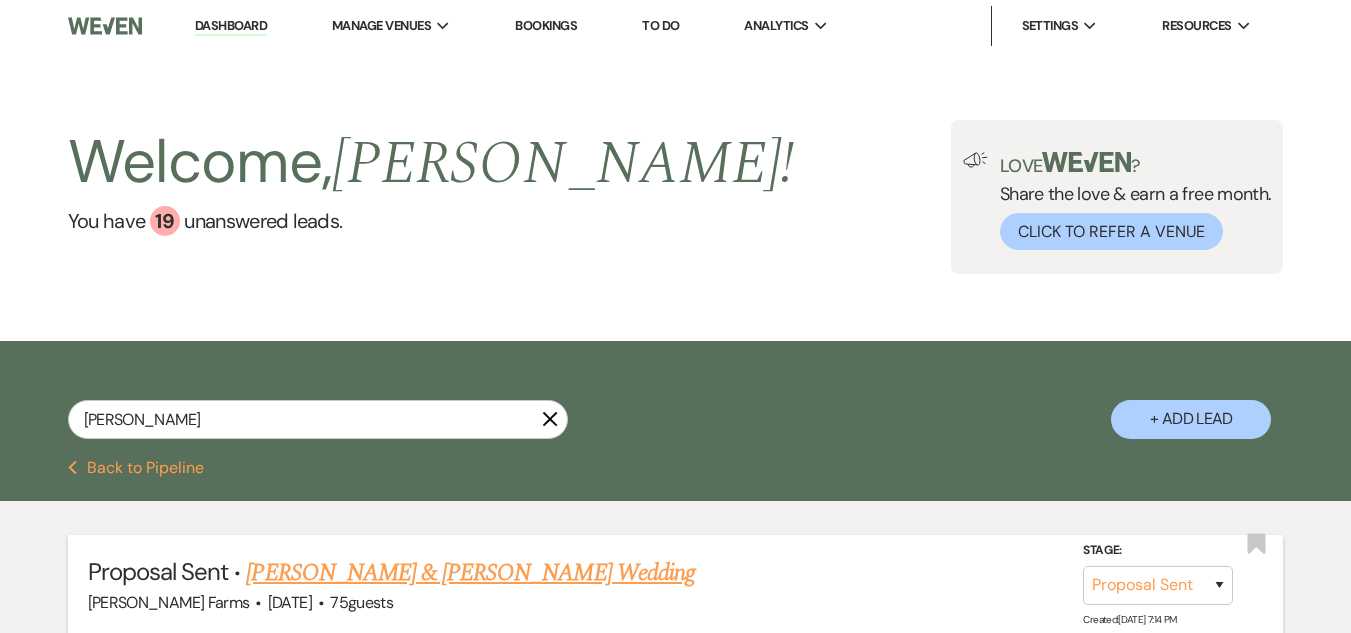 click on "[PERSON_NAME] & [PERSON_NAME] Wedding" at bounding box center (470, 573) 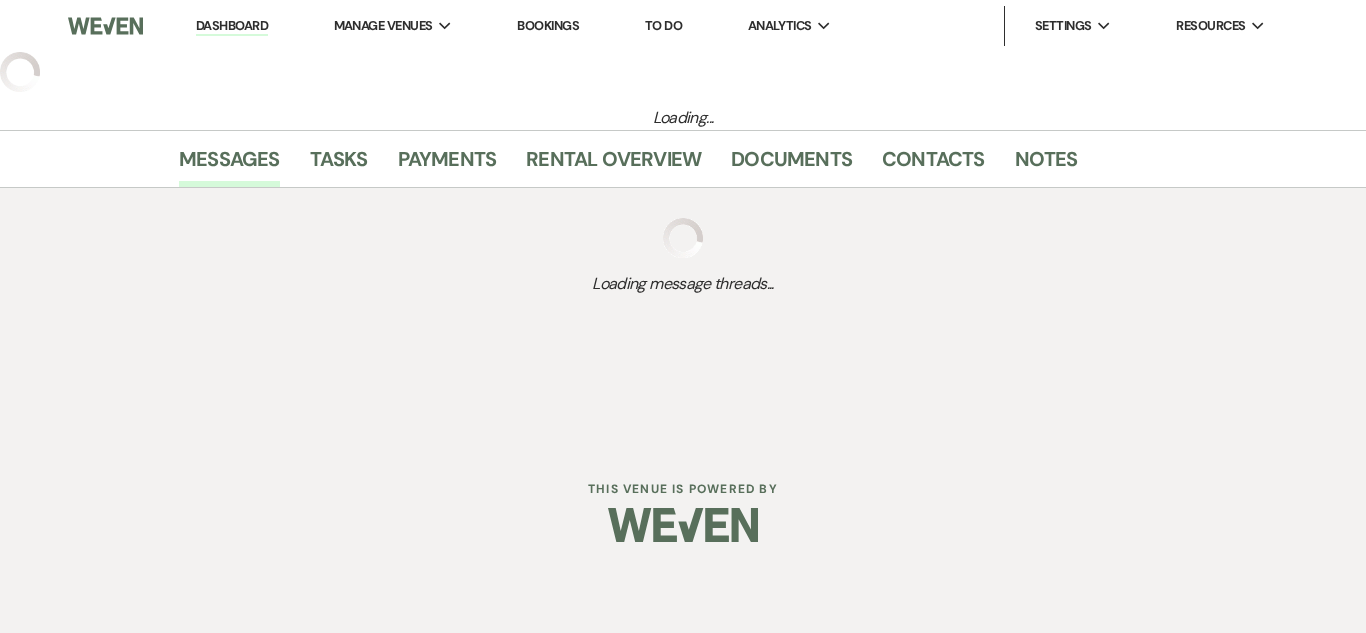 select on "6" 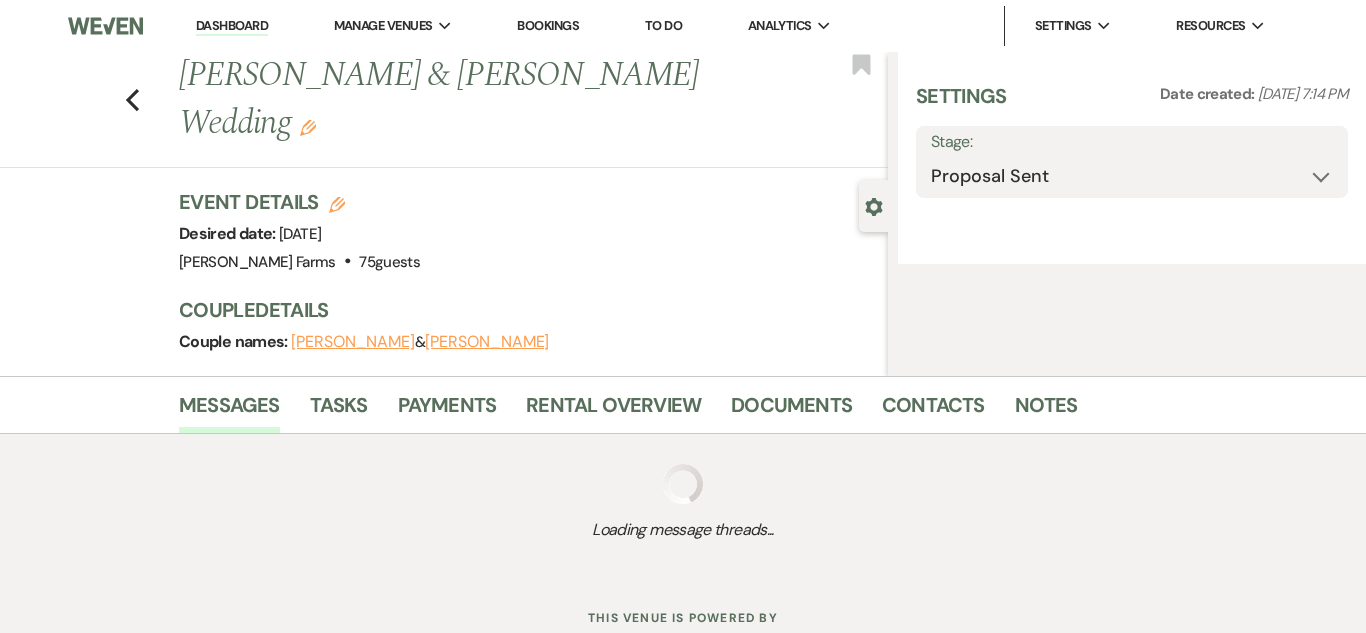 select on "3" 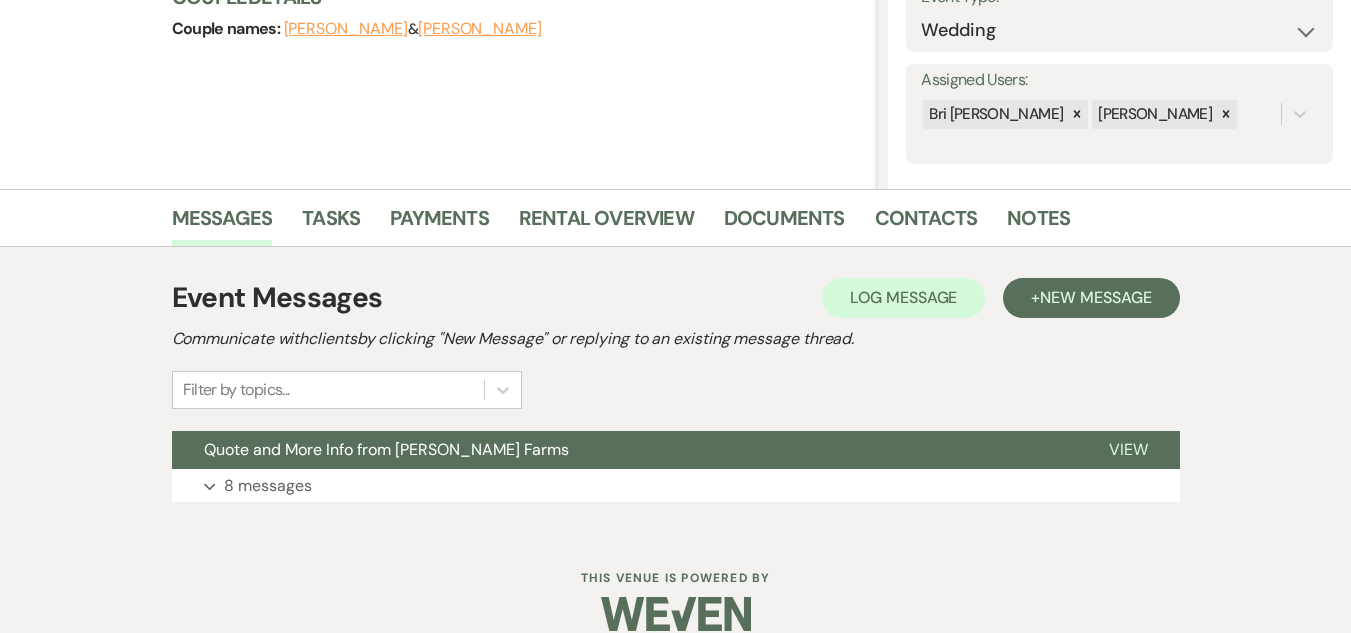 scroll, scrollTop: 341, scrollLeft: 0, axis: vertical 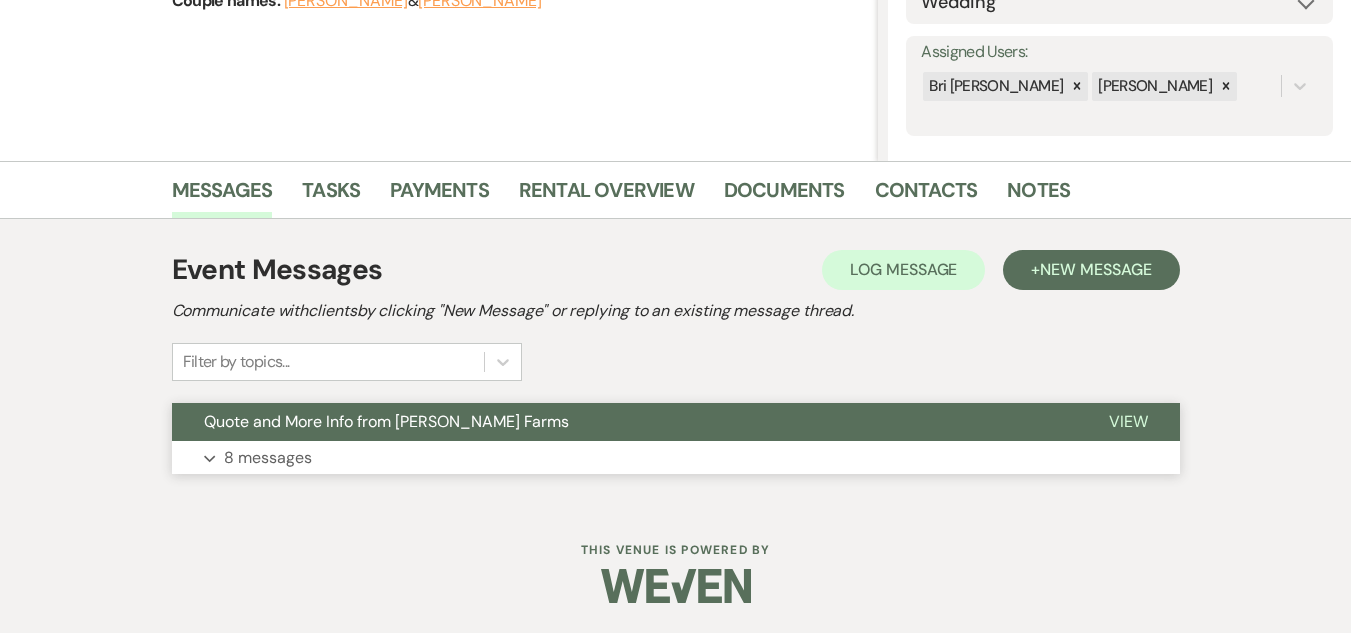 click on "Expand 8 messages" at bounding box center [676, 458] 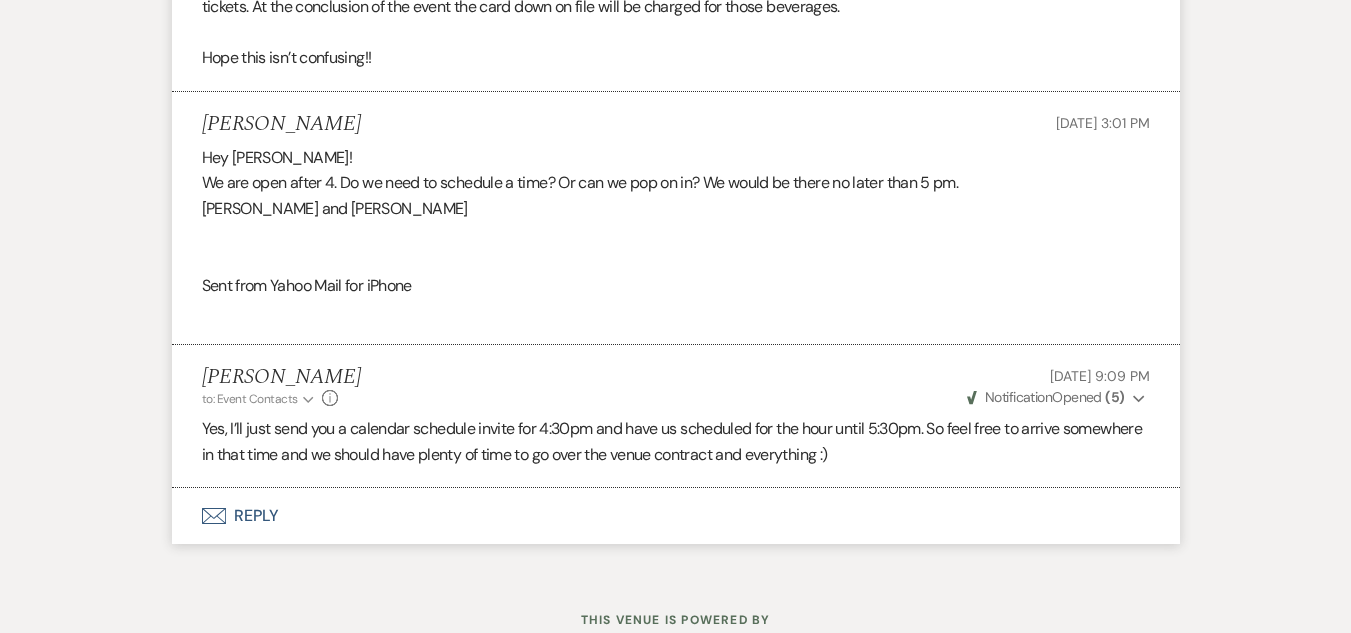 scroll, scrollTop: 2501, scrollLeft: 0, axis: vertical 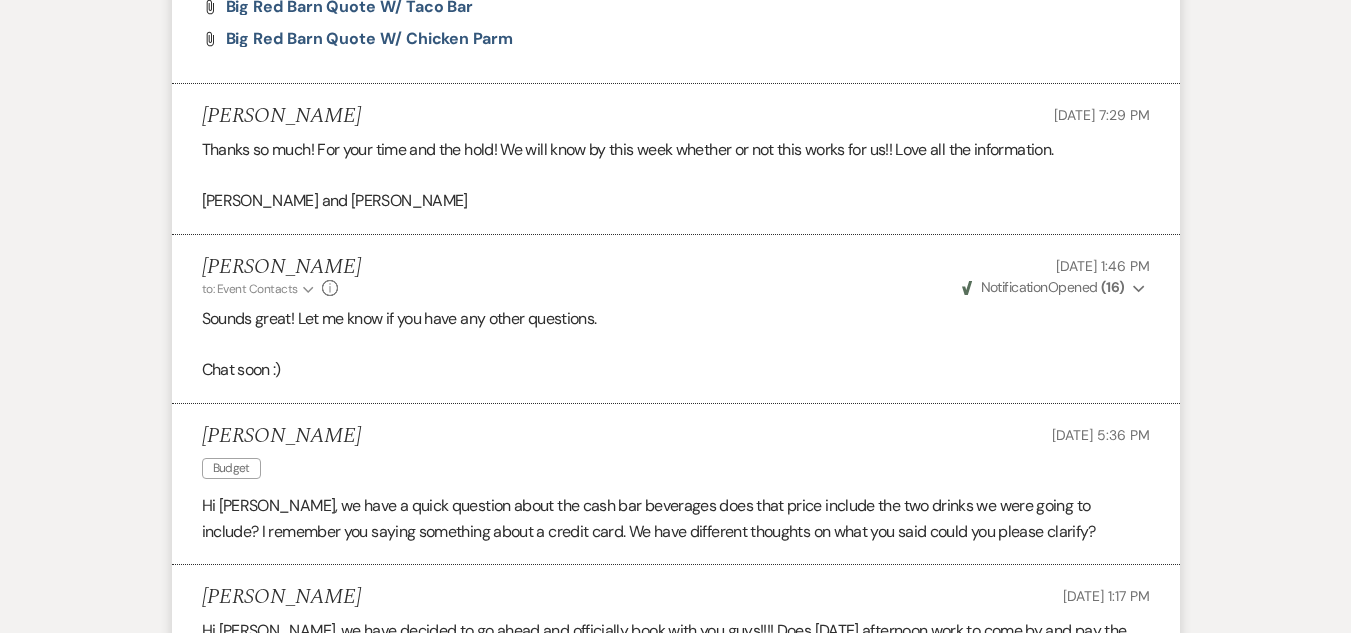 click on "Messages Tasks Payments Rental Overview Documents Contacts Notes Event Messages   Log Log Message +  New Message Communicate with  clients  by clicking "New Message" or replying to an existing message thread. Filter by topics... Quote and More Info from [PERSON_NAME] Farms Hide [PERSON_NAME] to: Event Contacts Expand Info [DATE] 12:12 PM Weven Check Notification  Opened   ( 14 ) Expand Hi [PERSON_NAME] & [PERSON_NAME]! It was such a pleasure meeting you and your fiancé [DATE] and chatting about your big day!! :) Just a reminder, I put a complimentary two week hold onto the  Big Red Barn for [DATE]  and that hold is good until  [DATE] 7pm! This ensures that while you're going through pricing, pictures, and deciding on your venue, you don't have to worry about someone coming and taking that date.   Here is a link to a bunch of photos of the Big Red Barn set up for weddings:  [URL][DOMAIN_NAME] Attach File" at bounding box center (675, 384) 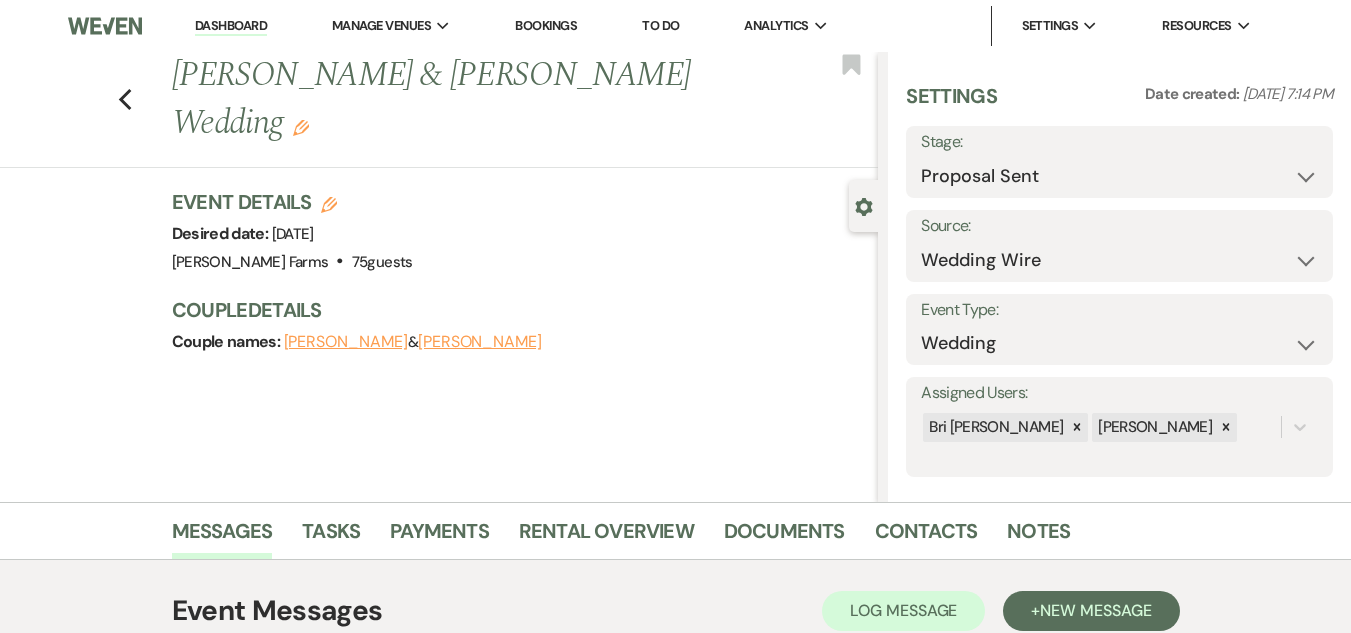 click on "Previous [PERSON_NAME] & [PERSON_NAME] Wedding Edit Bookmark Gear Settings Settings Date created:   [DATE] 7:14 PM Stage: Inquiry Follow Up Tour Requested Tour Confirmed Toured Proposal Sent Booked Lost Source: Weven Venue Website Instagram Facebook Pinterest Google The Knot Wedding Wire Here Comes the Guide Wedding Spot Eventective [PERSON_NAME] The Venue Report PartySlate VRBO / Homeaway Airbnb Wedding Show TikTok X / Twitter Phone Call Walk-in Vendor Referral Advertising Personal Referral Local Referral Other Event Type: Wedding Anniversary Party Baby Shower Bachelorette / Bachelor Party Birthday Party Bridal Shower Brunch Community Event Concert Corporate Event Elopement End of Life Celebration Engagement Party Fundraiser Graduation Party Micro Wedding Prom Quinceañera Rehearsal Dinner Religious Event Retreat Other Assigned Users: [PERSON_NAME] [PERSON_NAME] Event Details Edit Desired date:   [DATE] Venue:   [PERSON_NAME][GEOGRAPHIC_DATA] . 75  guests Venue Address:   [STREET_ADDRESS]" at bounding box center (439, 277) 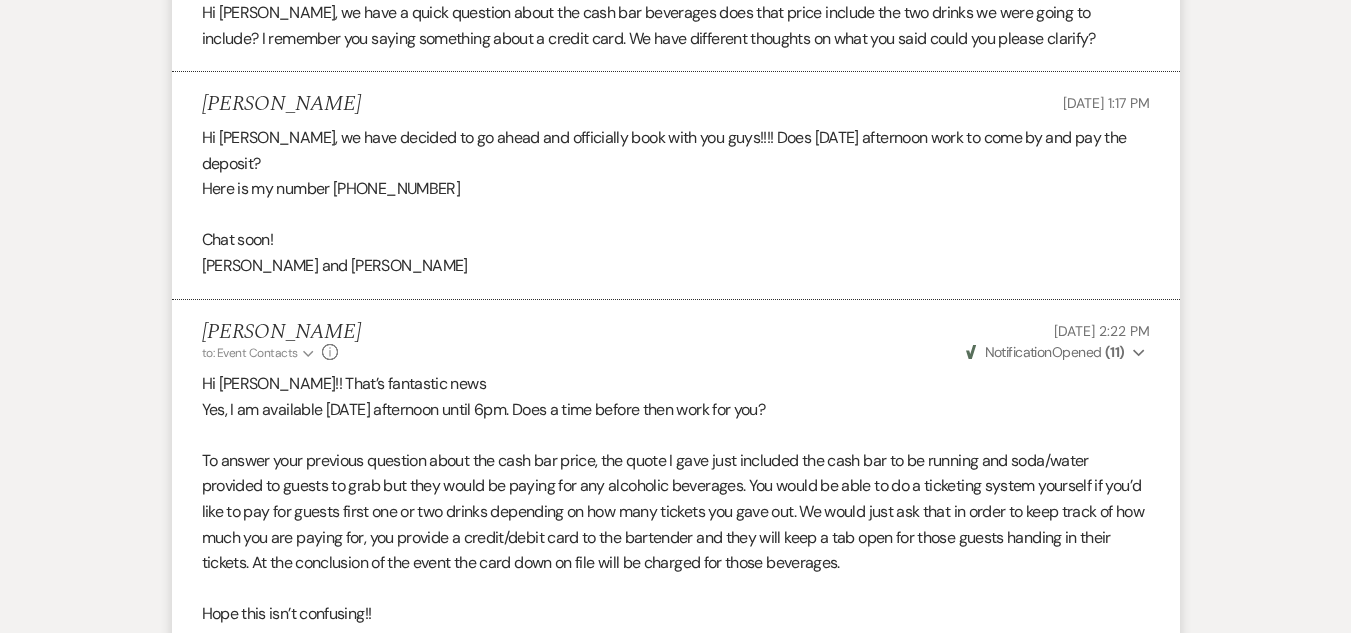 scroll, scrollTop: 1860, scrollLeft: 0, axis: vertical 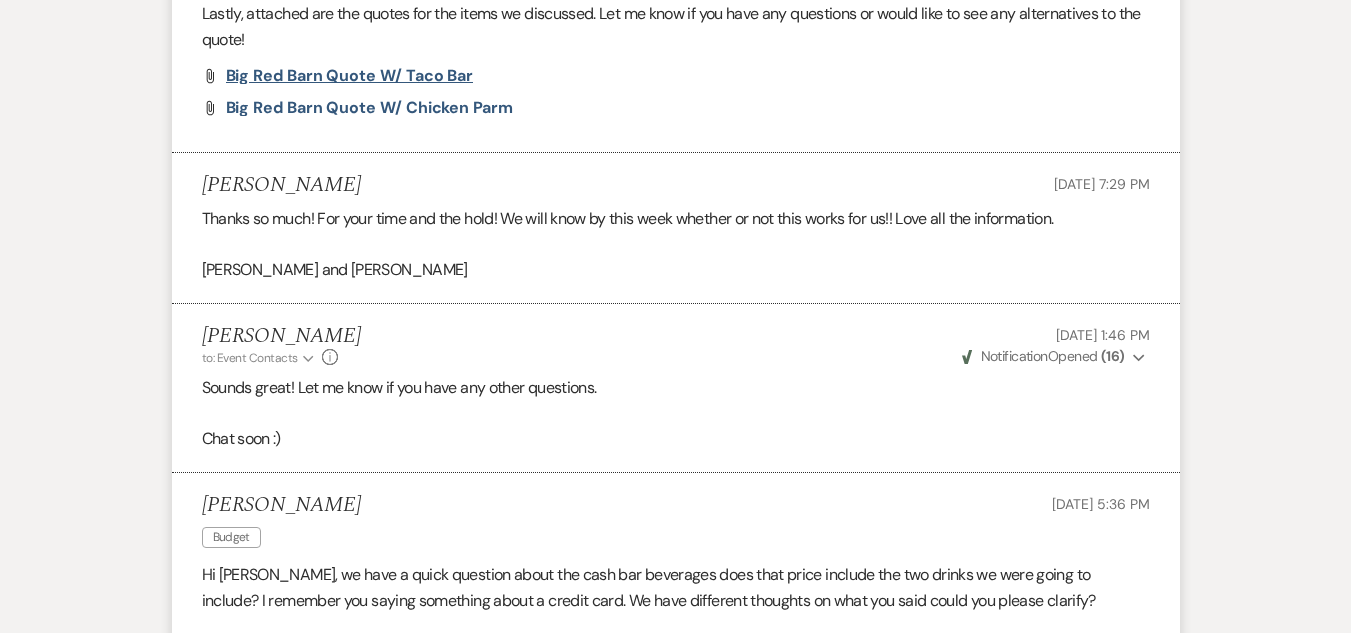 click on "Big Red Barn Quote w/ Taco Bar" at bounding box center (350, 75) 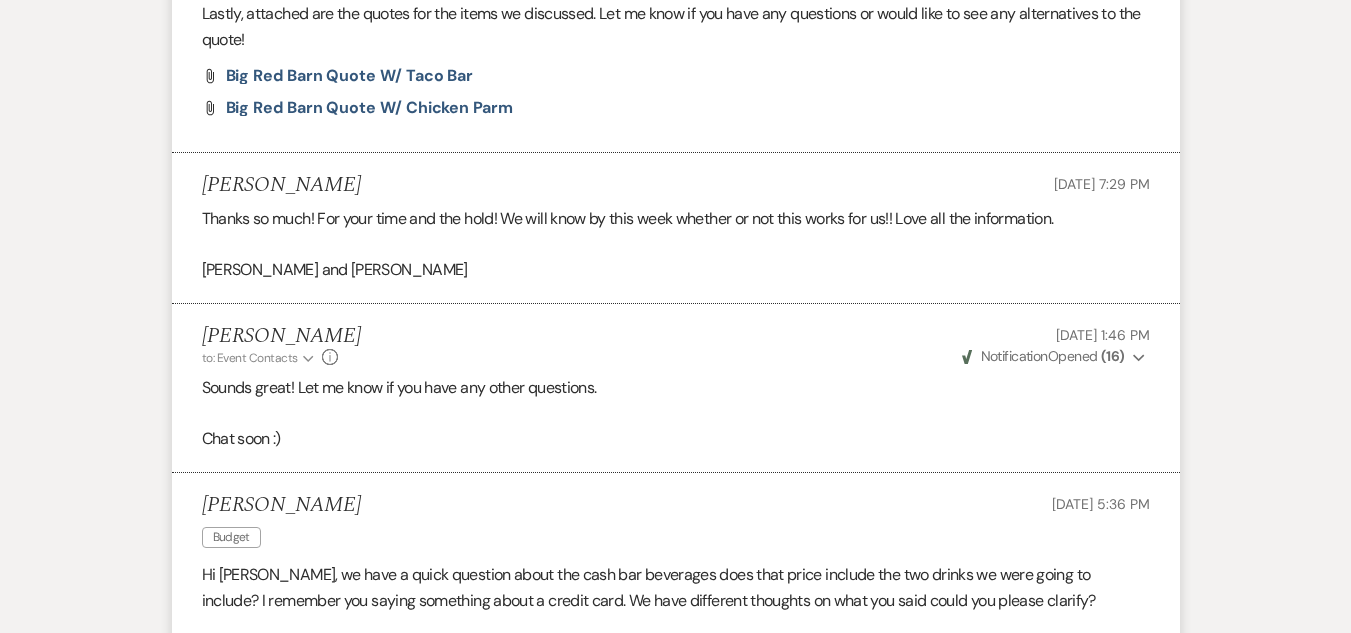 drag, startPoint x: 1341, startPoint y: 309, endPoint x: 1365, endPoint y: 311, distance: 24.083189 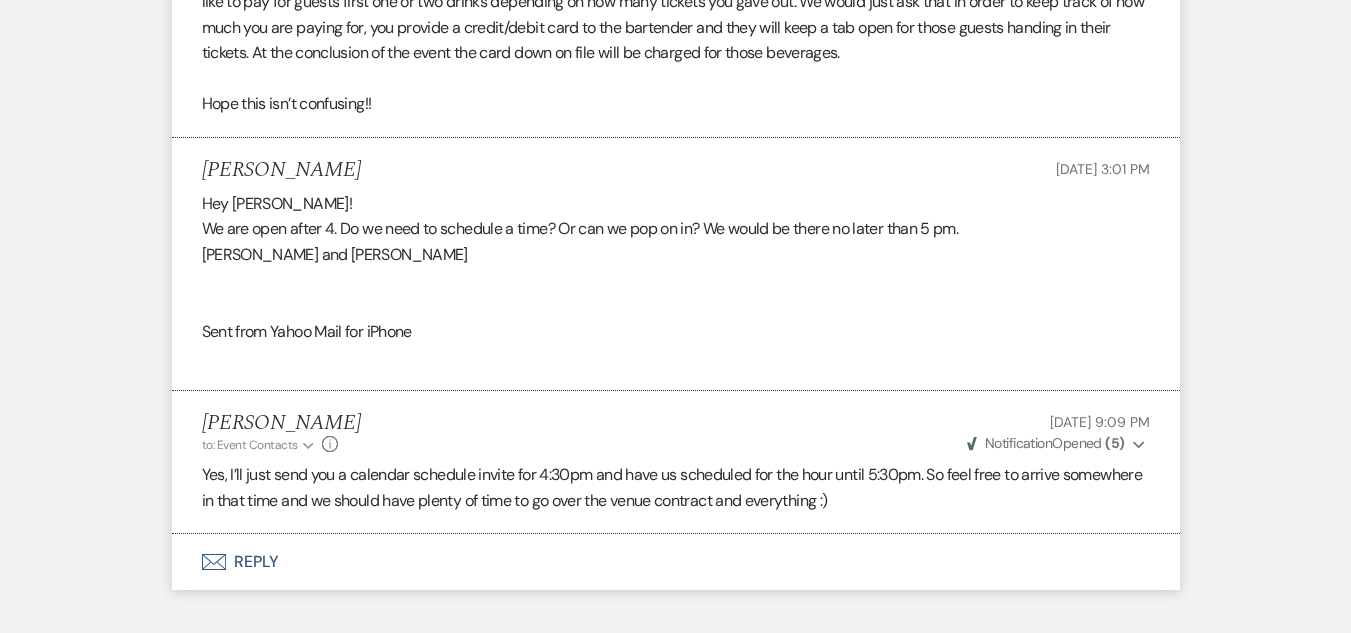 scroll, scrollTop: 2501, scrollLeft: 0, axis: vertical 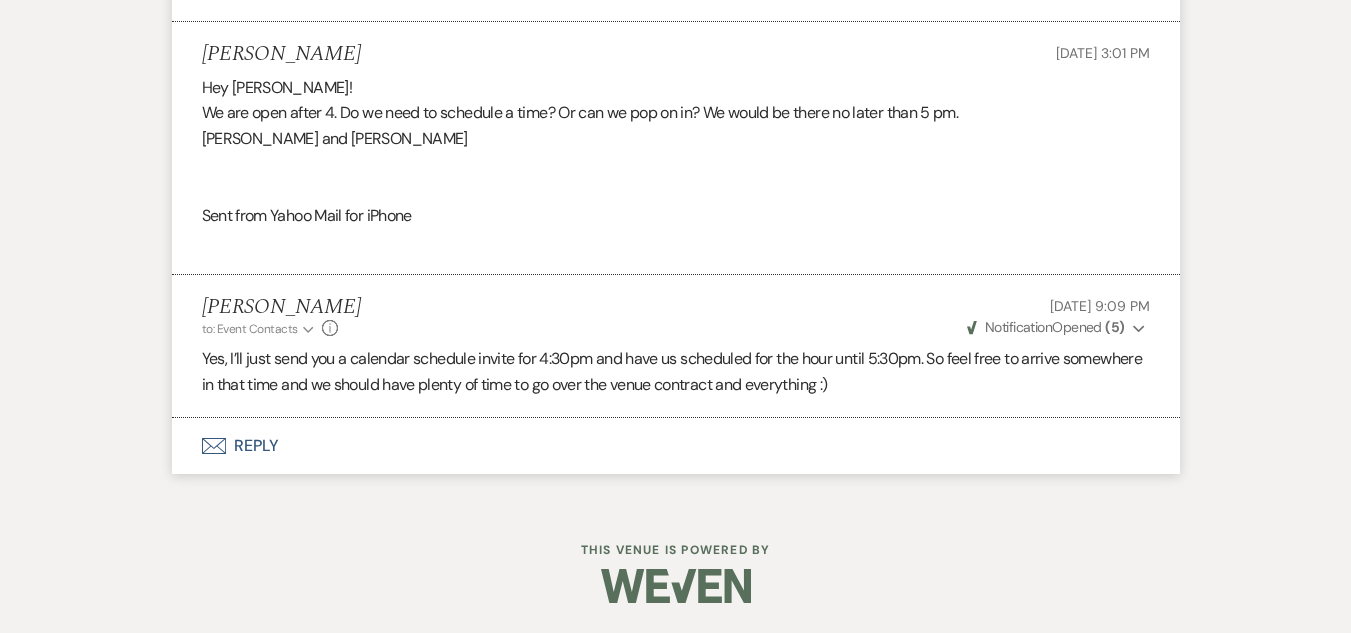 click on "Envelope Reply" at bounding box center (676, 446) 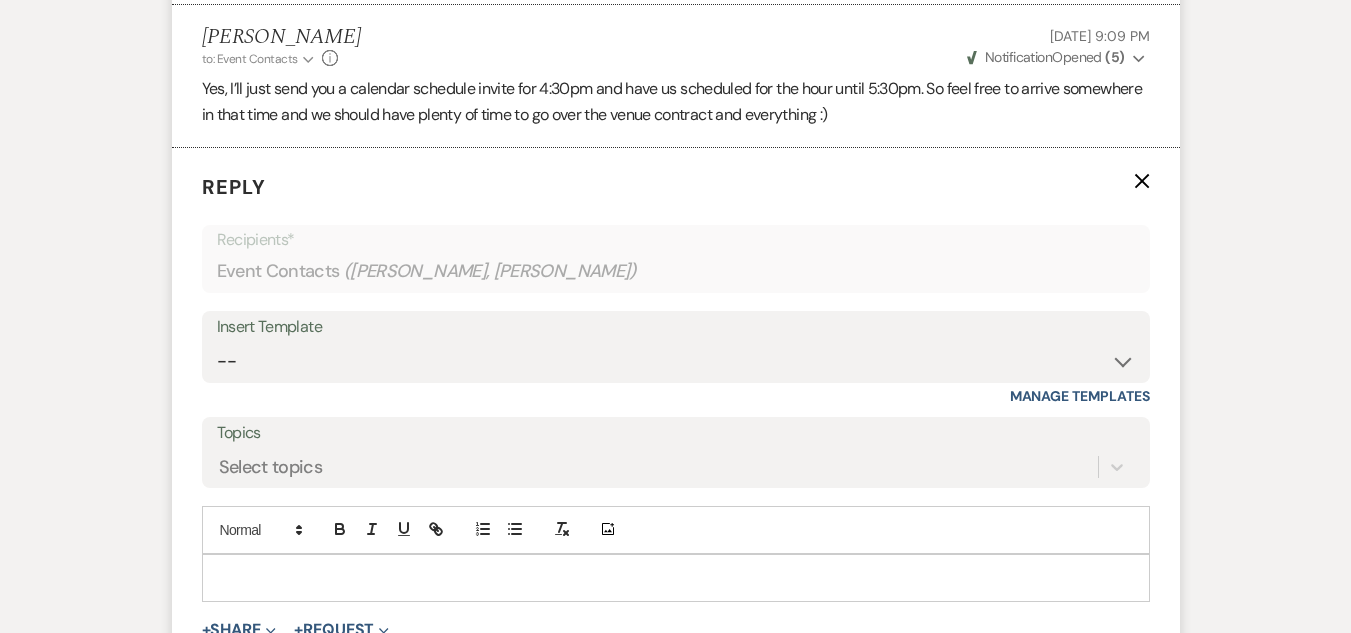 scroll, scrollTop: 2809, scrollLeft: 0, axis: vertical 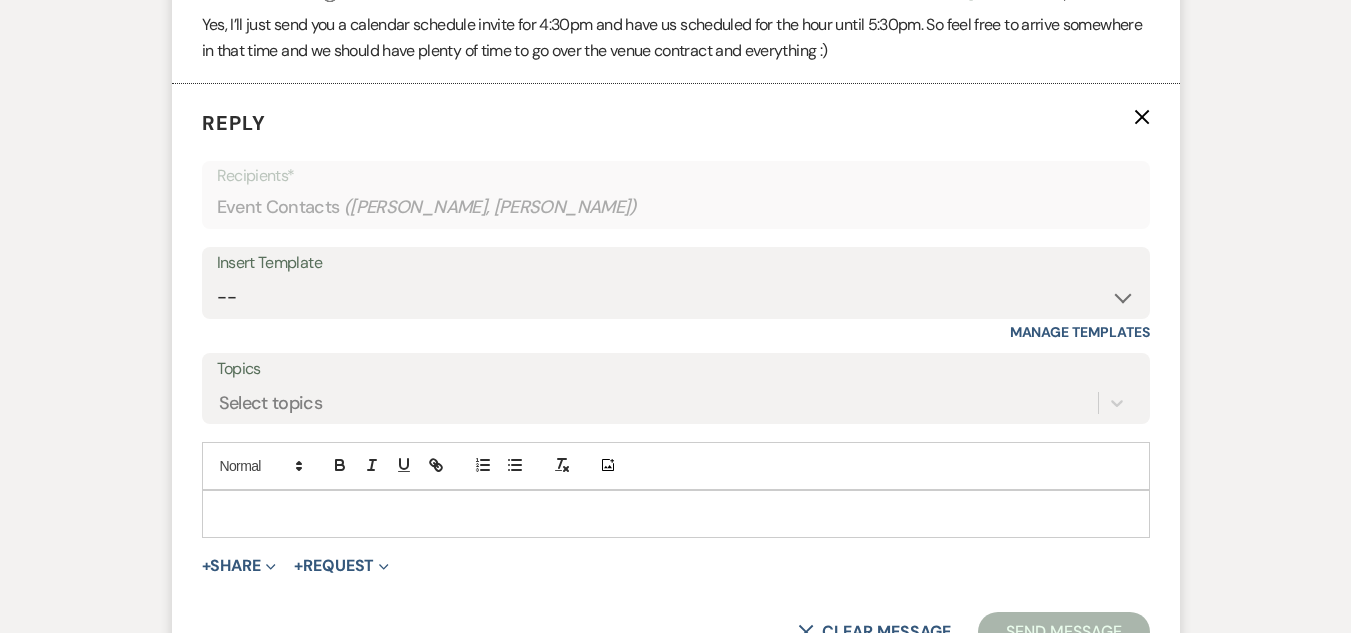 click at bounding box center [676, 514] 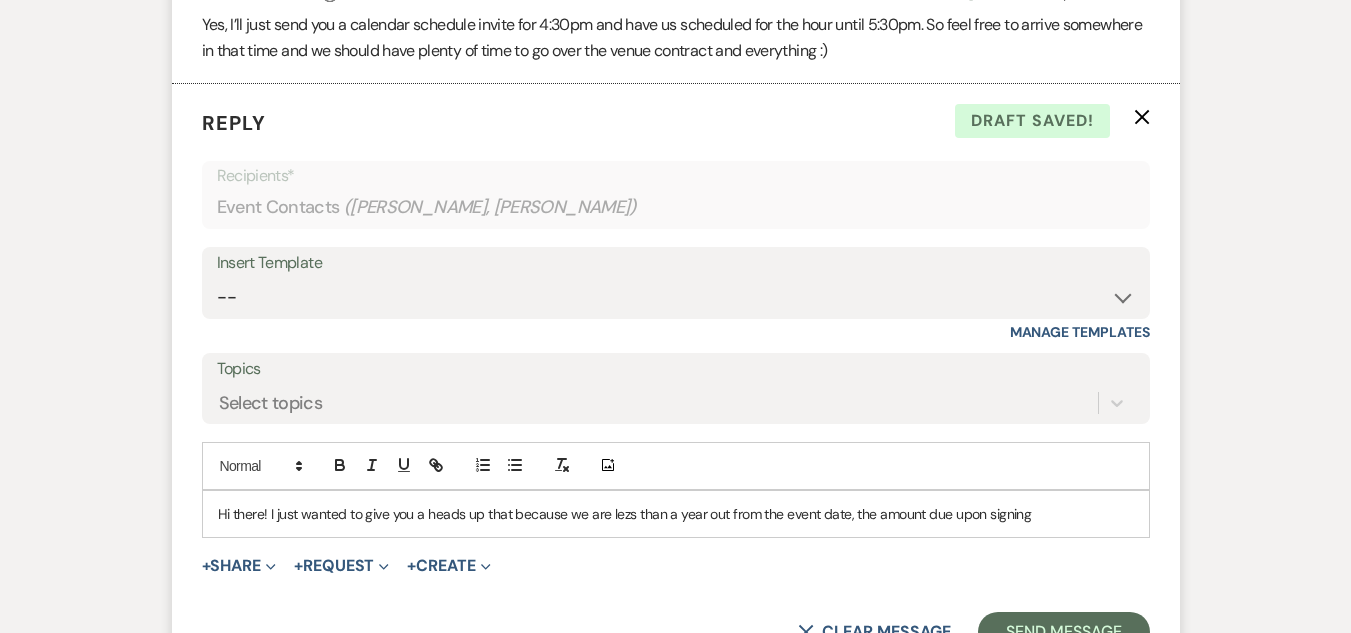 click on "Hi there! I just wanted to give you a heads up that because we are lezs than a year out from the event date, the amount due upon signing" at bounding box center [676, 514] 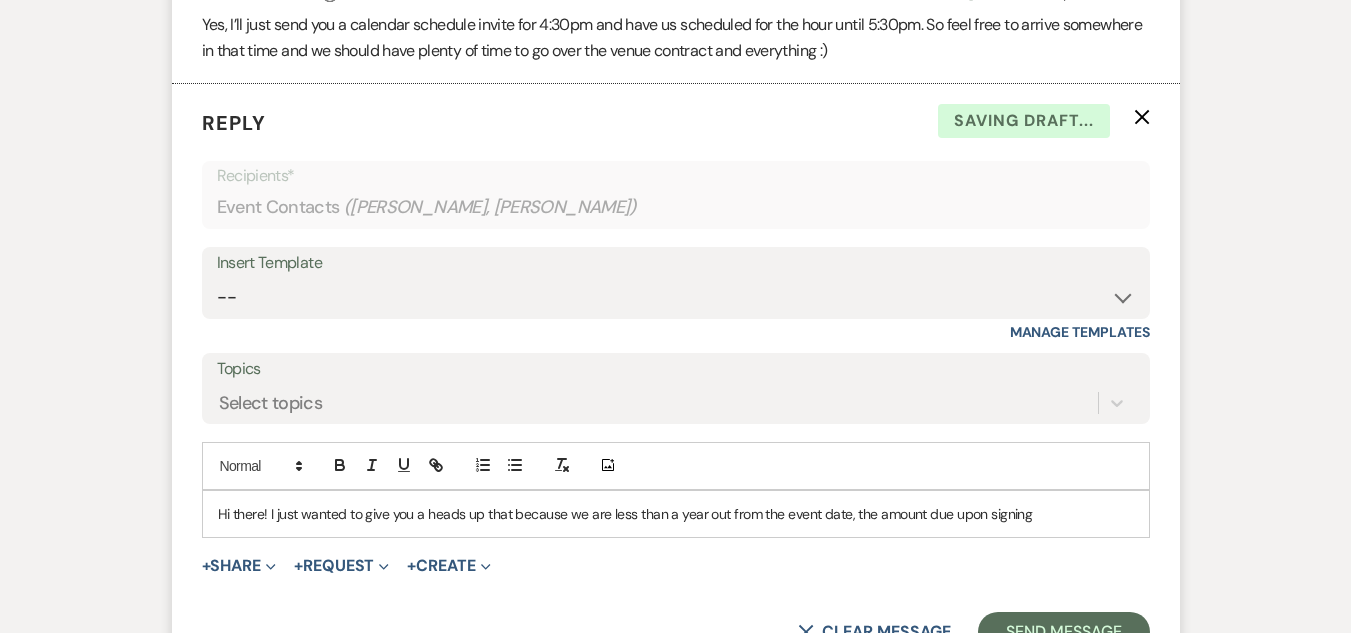 click on "Hi there! I just wanted to give you a heads up that because we are less than a year out from the event date, the amount due upon signing" at bounding box center (676, 514) 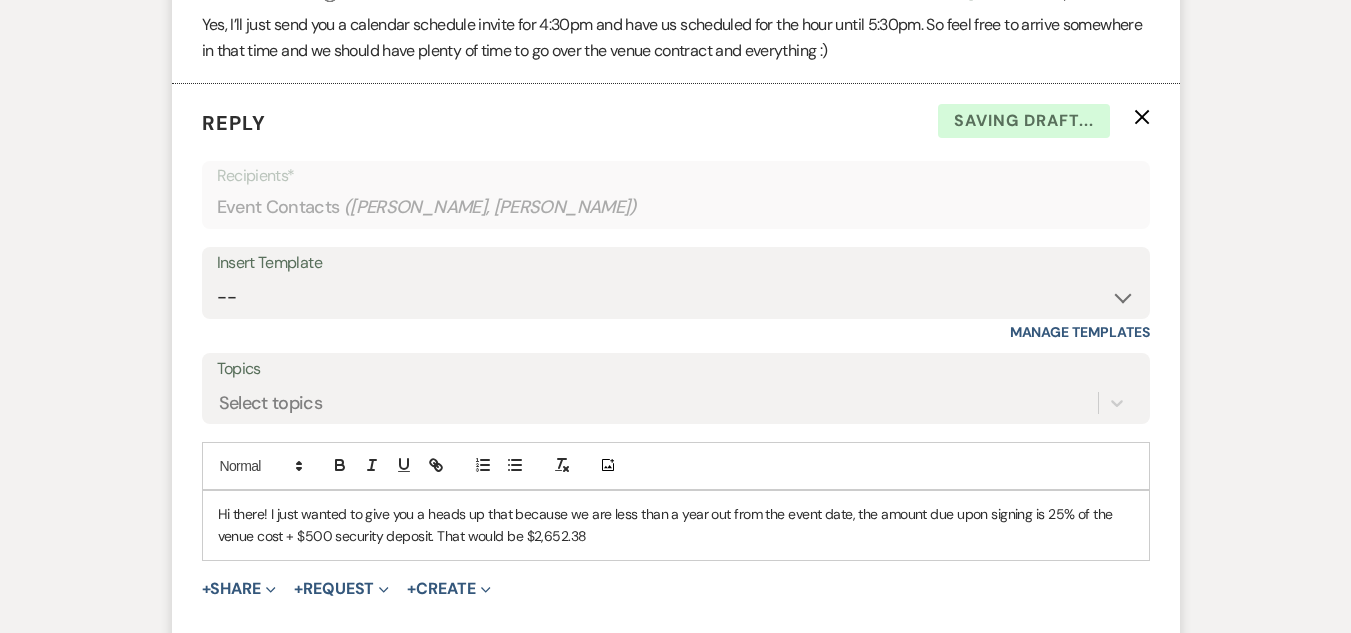 click on "Hi there! I just wanted to give you a heads up that because we are less than a year out from the event date, the amount due upon signing is 25% of the venue cost + $500 security deposit. That would be $2,652.38" at bounding box center (676, 525) 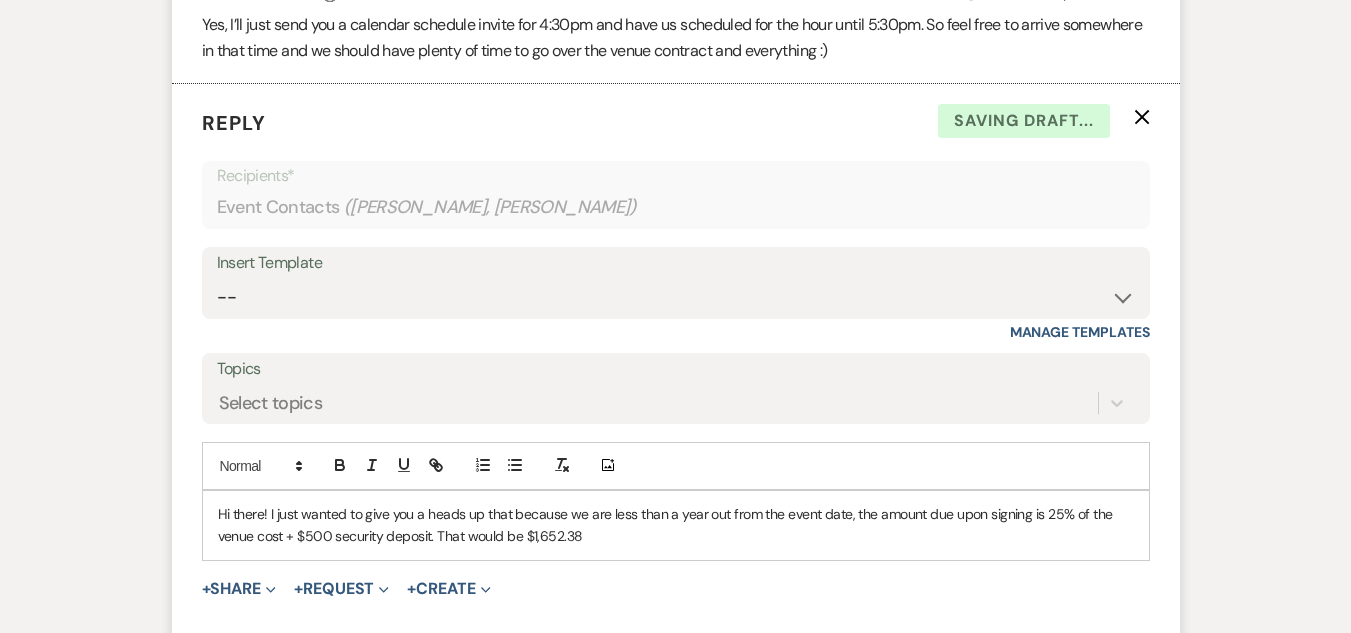 click on "Hi there! I just wanted to give you a heads up that because we are less than a year out from the event date, the amount due upon signing is 25% of the venue cost + $500 security deposit. That would be $1,652.38" at bounding box center (676, 525) 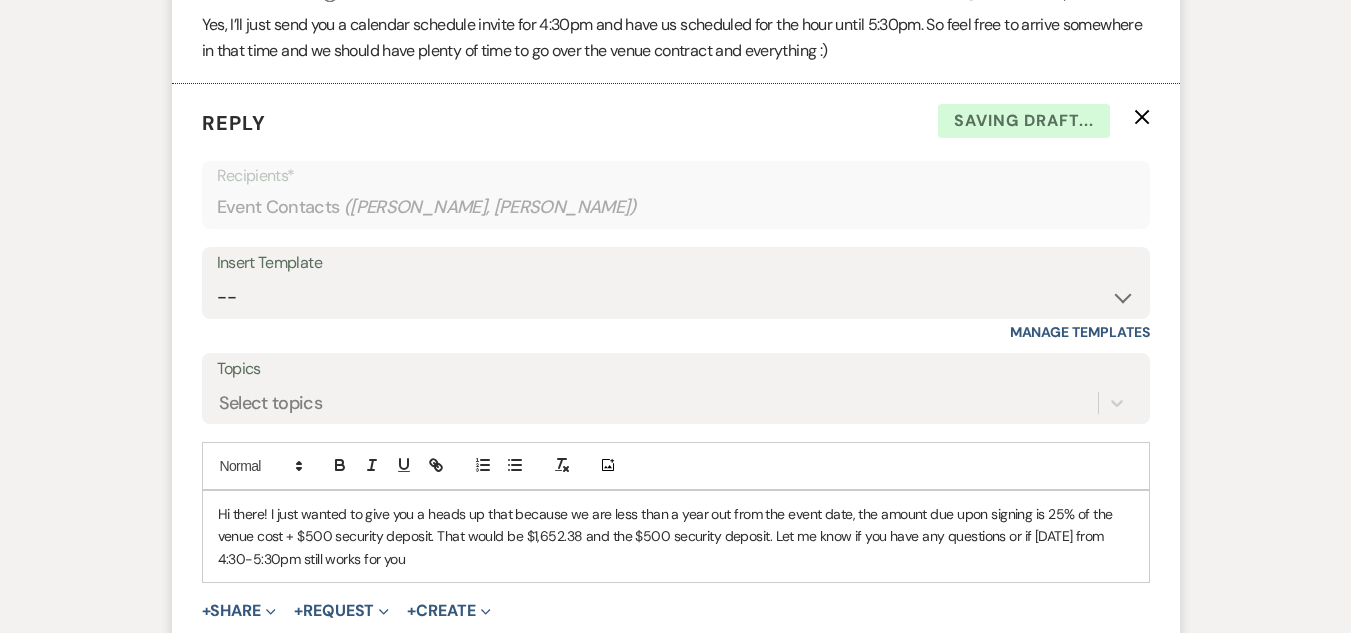 click on "Hi there! I just wanted to give you a heads up that because we are less than a year out from the event date, the amount due upon signing is 25% of the venue cost + $500 security deposit. That would be $1,652.38 and the $500 security deposit. Let me know if you have any questions or if [DATE] from 4:30-5:30pm still works for you" at bounding box center (676, 536) 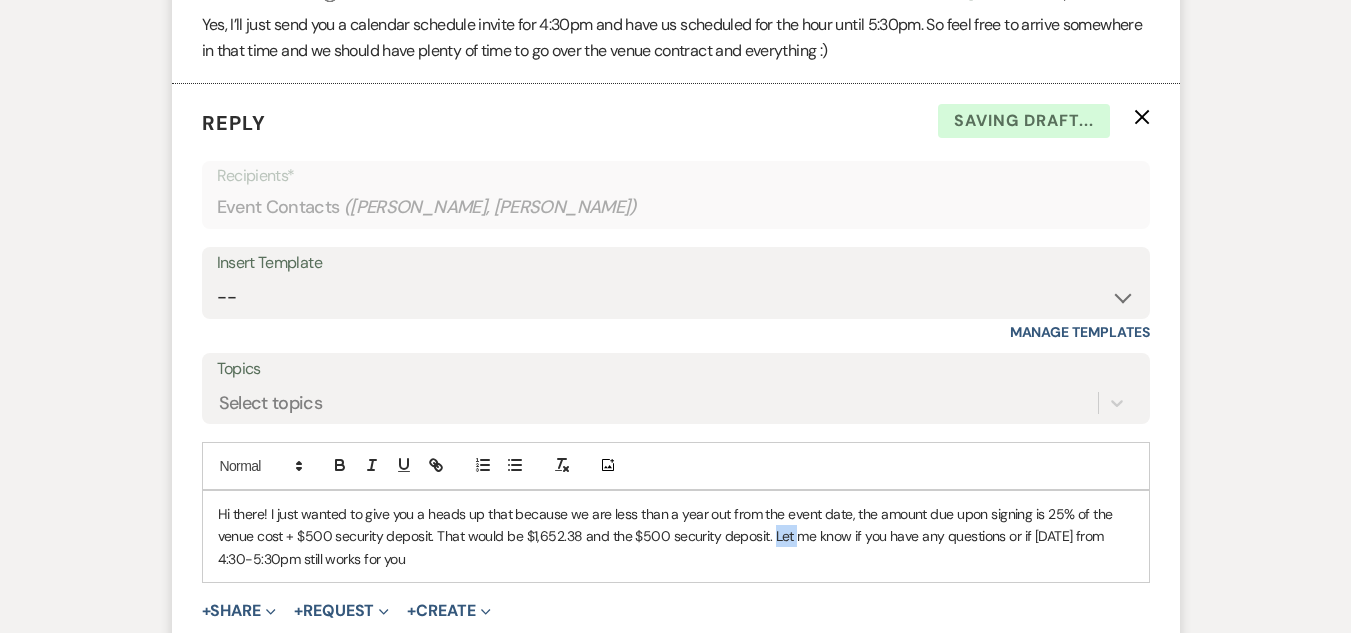 click on "Hi there! I just wanted to give you a heads up that because we are less than a year out from the event date, the amount due upon signing is 25% of the venue cost + $500 security deposit. That would be $1,652.38 and the $500 security deposit. Let me know if you have any questions or if [DATE] from 4:30-5:30pm still works for you" at bounding box center [676, 536] 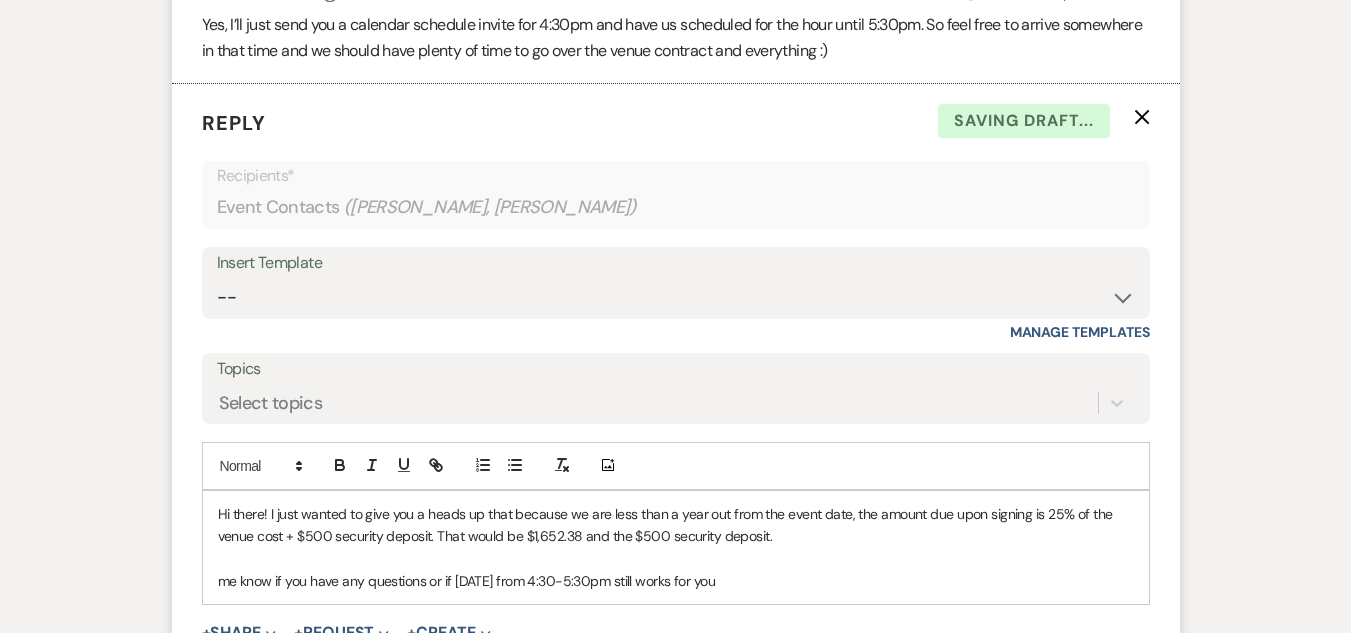 click on "me know if you have any questions or if [DATE] from 4:30-5:30pm still works for you" at bounding box center (676, 581) 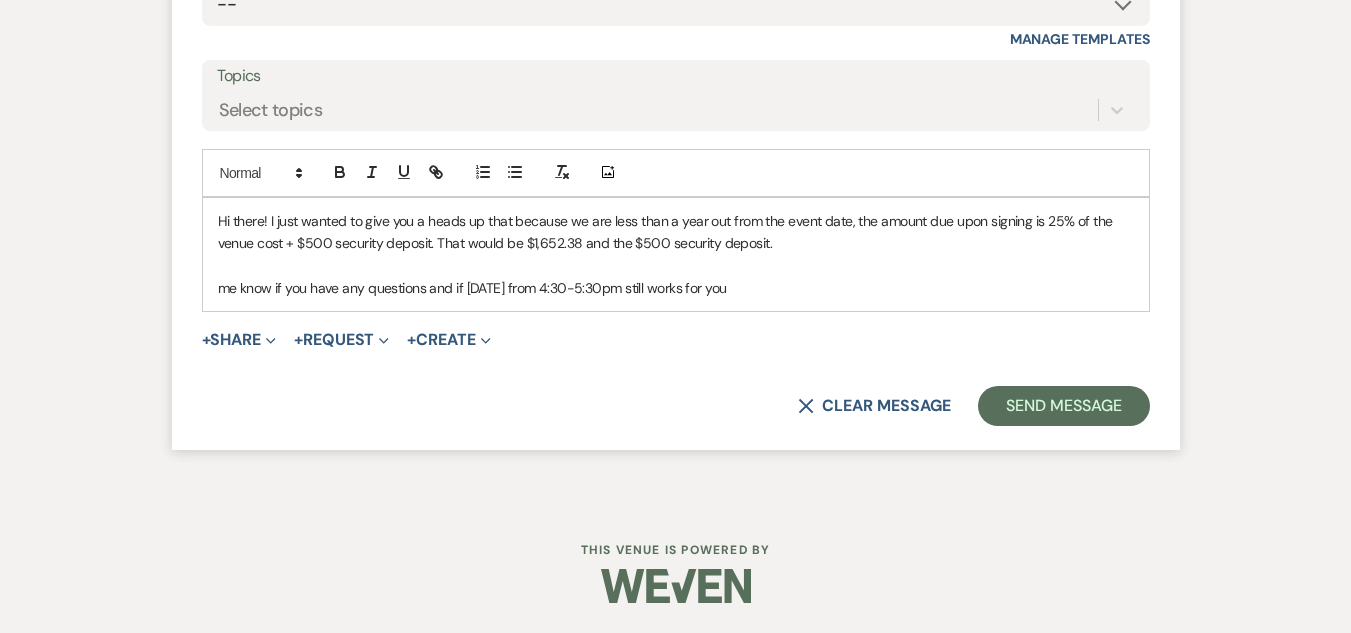 scroll, scrollTop: 3128, scrollLeft: 0, axis: vertical 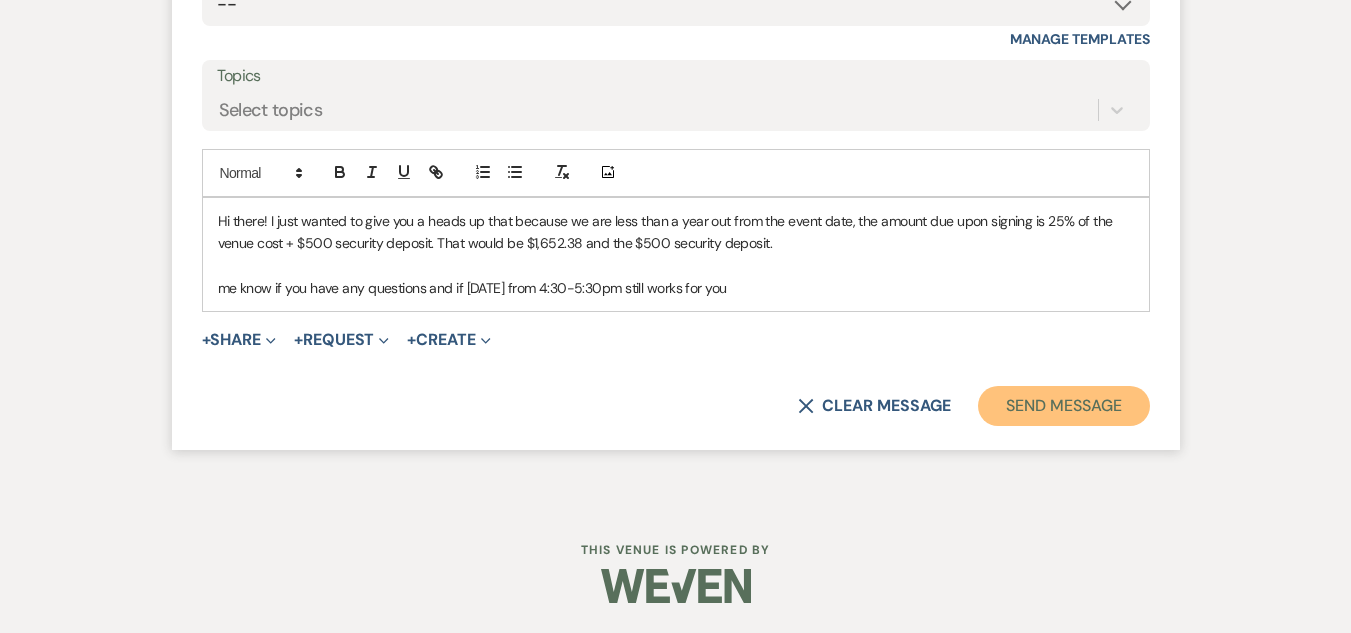 click on "Send Message" at bounding box center [1063, 406] 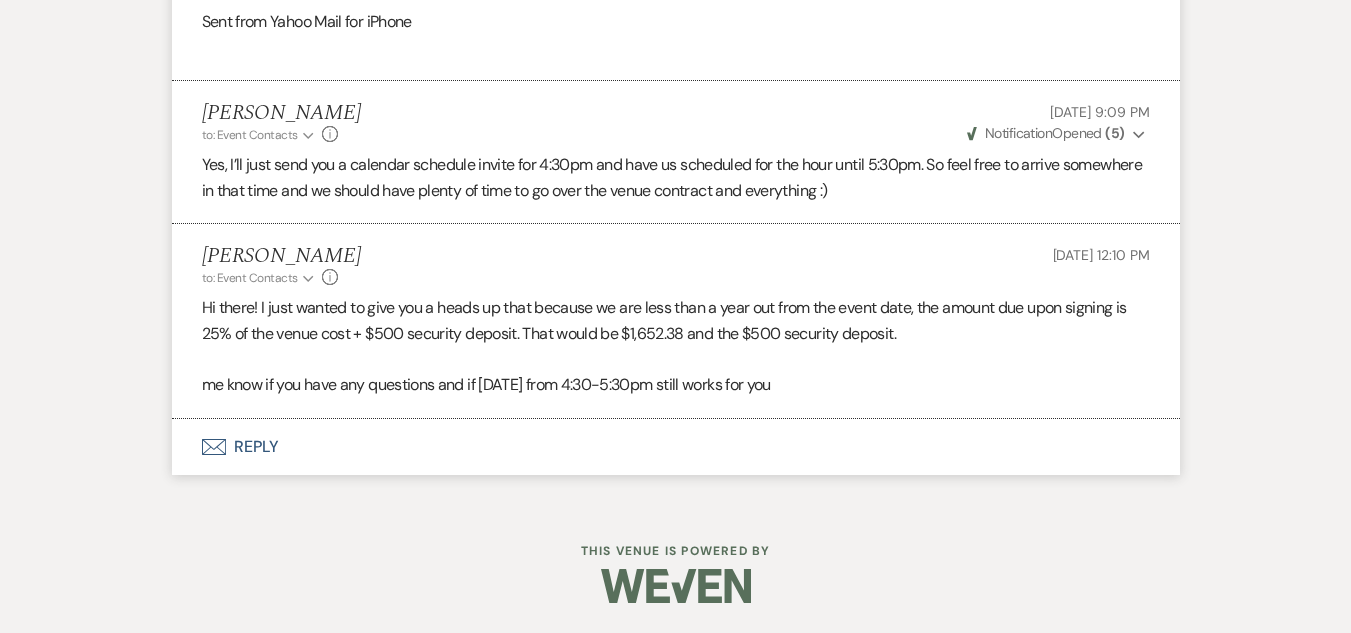 scroll, scrollTop: 2695, scrollLeft: 0, axis: vertical 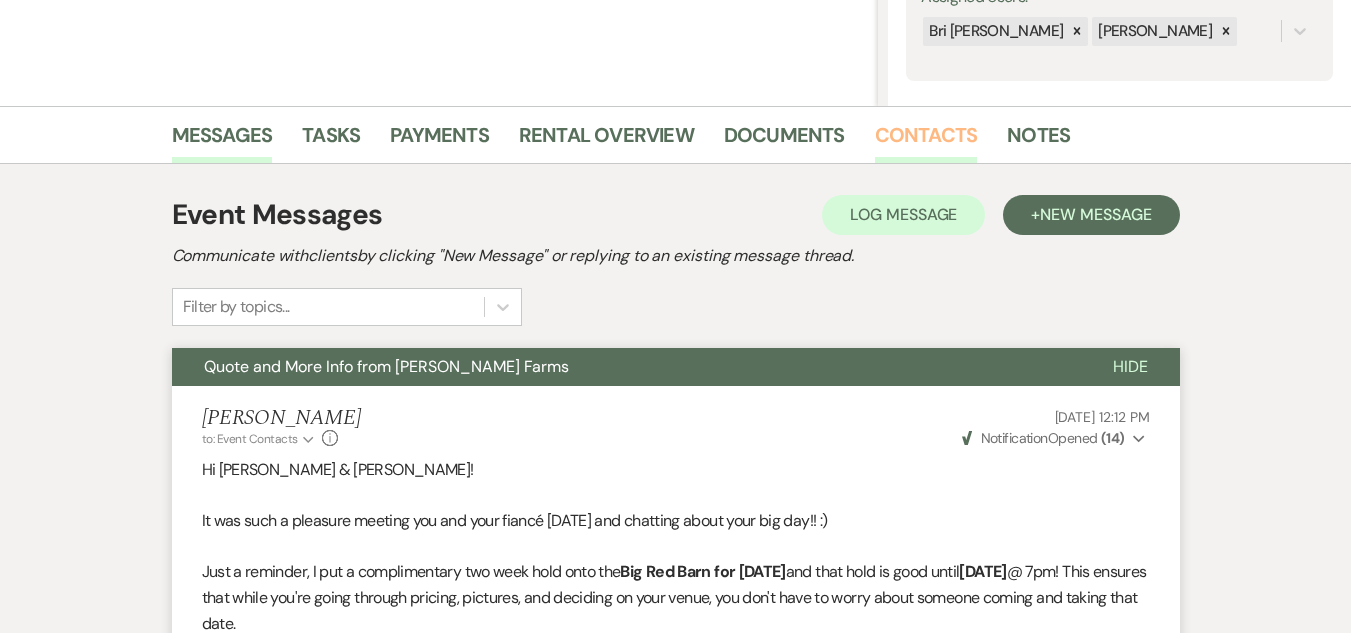 click on "Contacts" at bounding box center (926, 141) 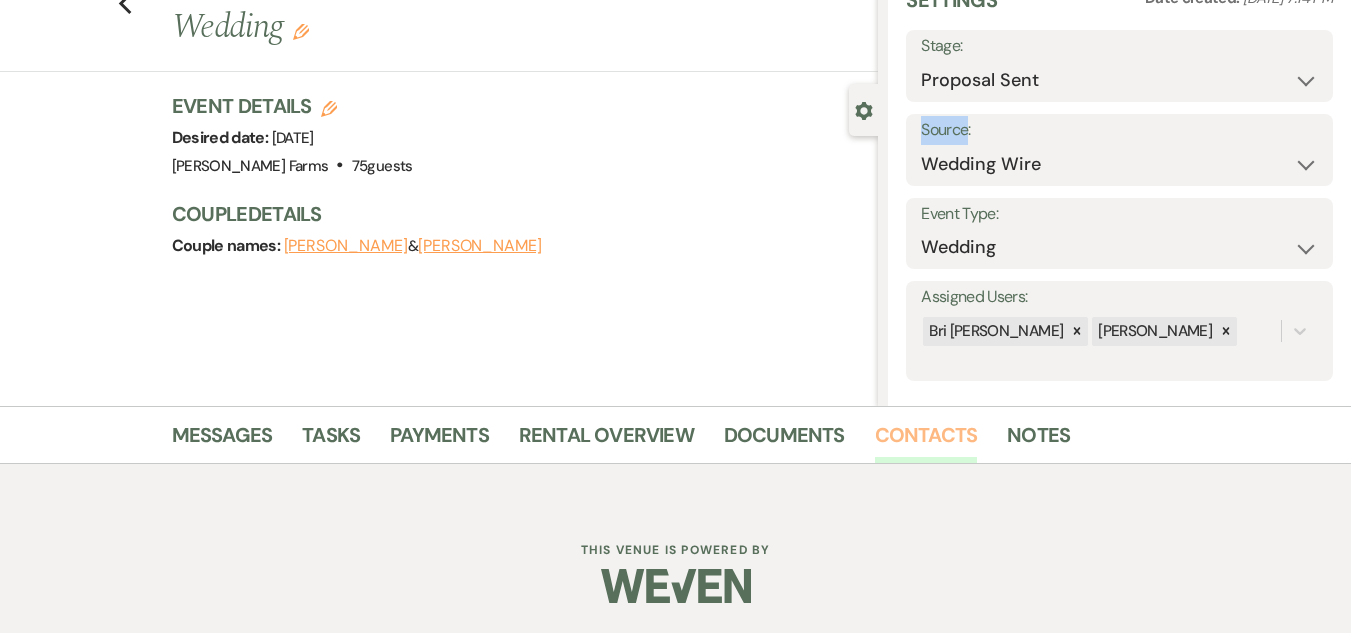 click on "Source: Weven Venue Website Instagram Facebook Pinterest Google The Knot Wedding Wire Here Comes the Guide Wedding Spot Eventective [PERSON_NAME] The Venue Report PartySlate VRBO / Homeaway Airbnb Wedding Show TikTok X / Twitter Phone Call Walk-in Vendor Referral Advertising Personal Referral Local Referral Other" at bounding box center (1119, 150) 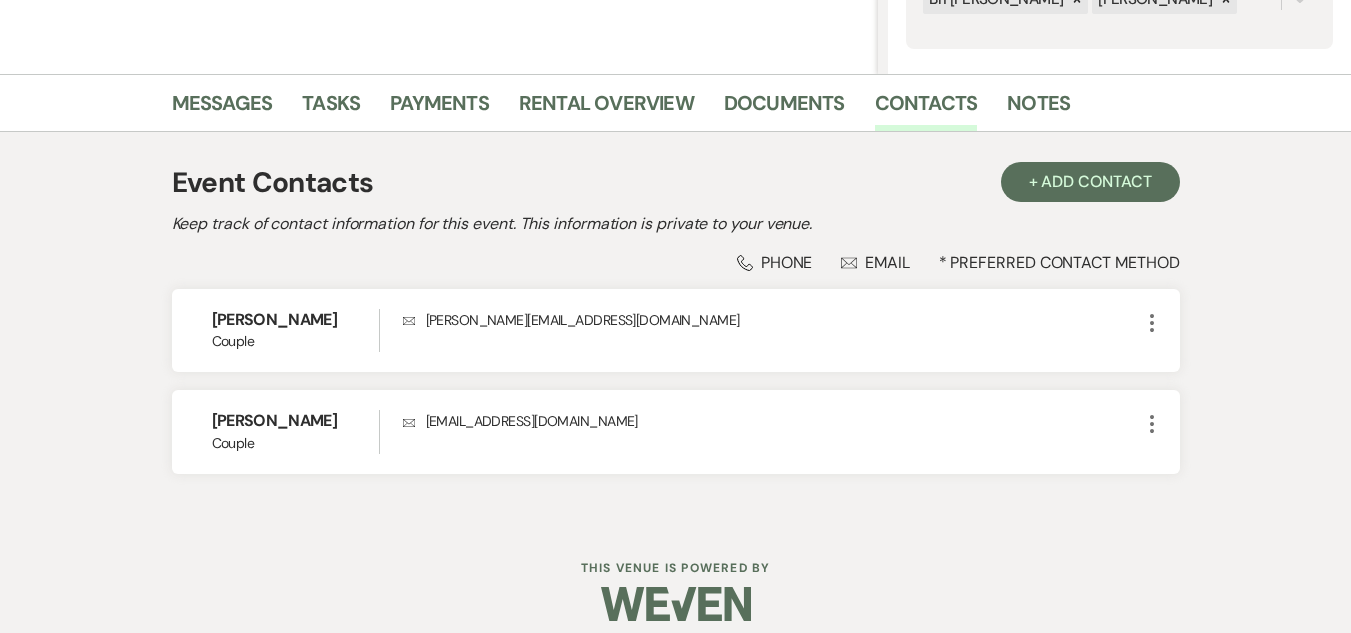 scroll, scrollTop: 446, scrollLeft: 0, axis: vertical 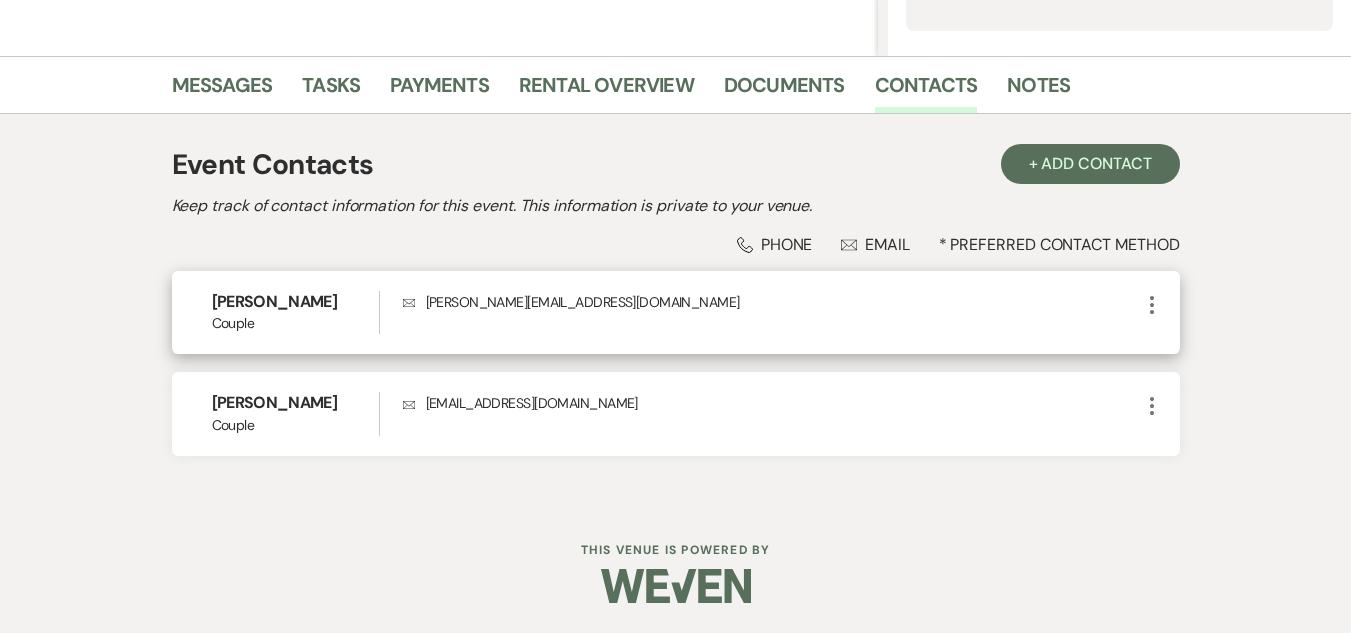 click on "Envelope [PERSON_NAME][EMAIL_ADDRESS][DOMAIN_NAME]" at bounding box center (771, 302) 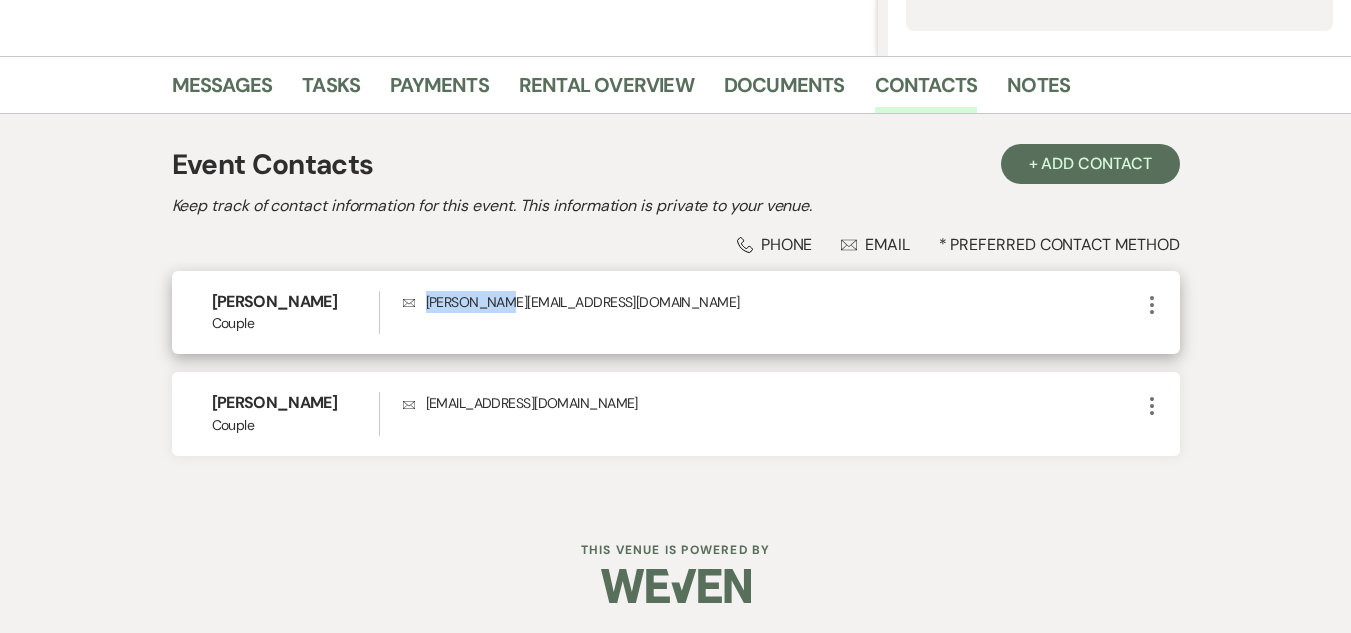 click on "Envelope [PERSON_NAME][EMAIL_ADDRESS][DOMAIN_NAME]" at bounding box center (771, 302) 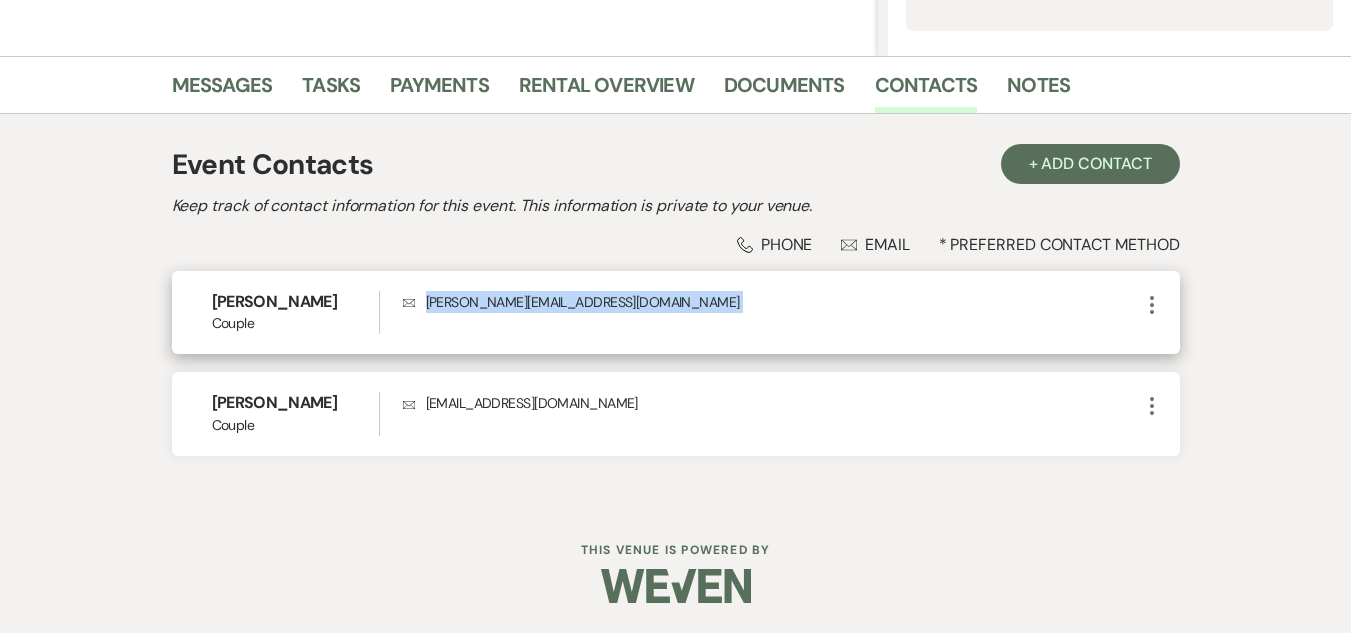 click on "Envelope [PERSON_NAME][EMAIL_ADDRESS][DOMAIN_NAME]" at bounding box center [771, 302] 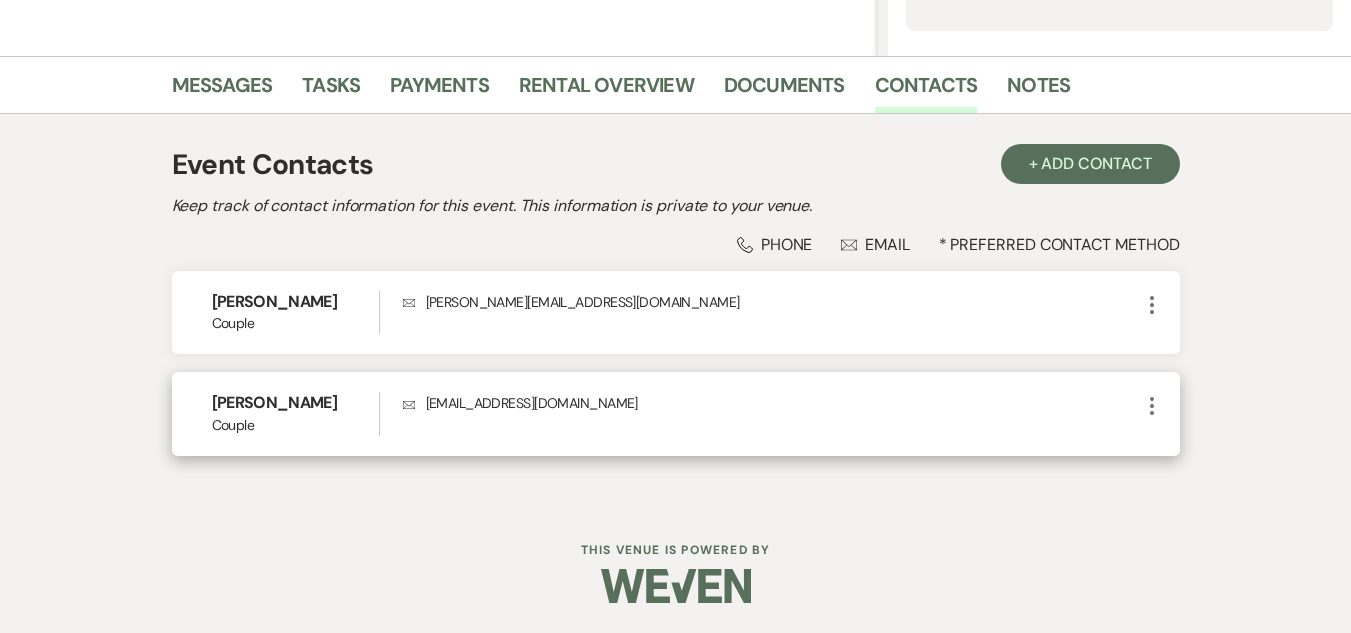 click on "Envelope [EMAIL_ADDRESS][DOMAIN_NAME]" at bounding box center (771, 403) 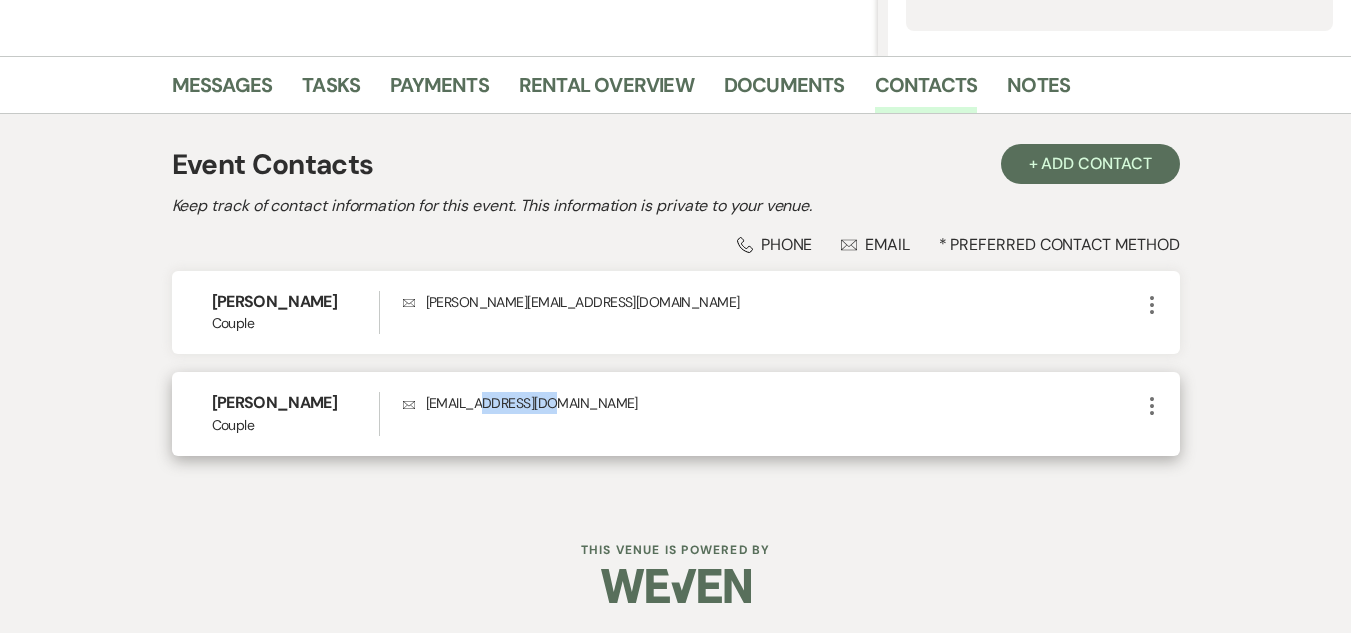 click on "Envelope [EMAIL_ADDRESS][DOMAIN_NAME]" at bounding box center [771, 403] 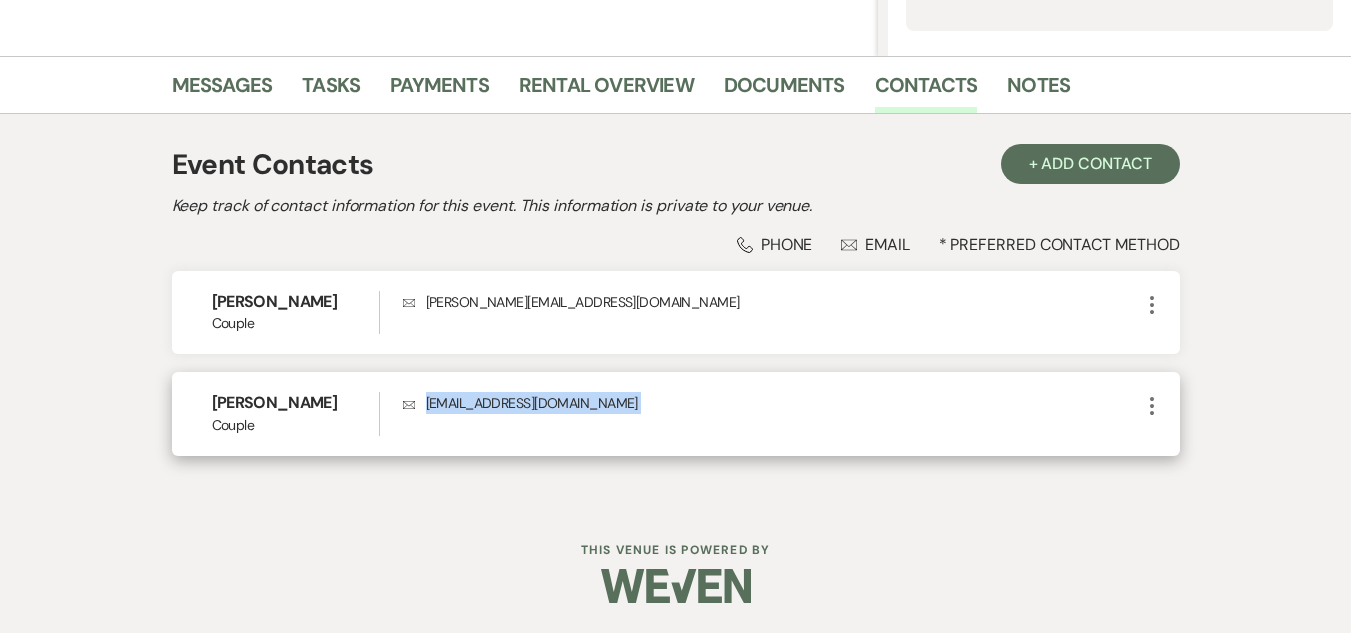click on "Envelope [EMAIL_ADDRESS][DOMAIN_NAME]" at bounding box center [771, 403] 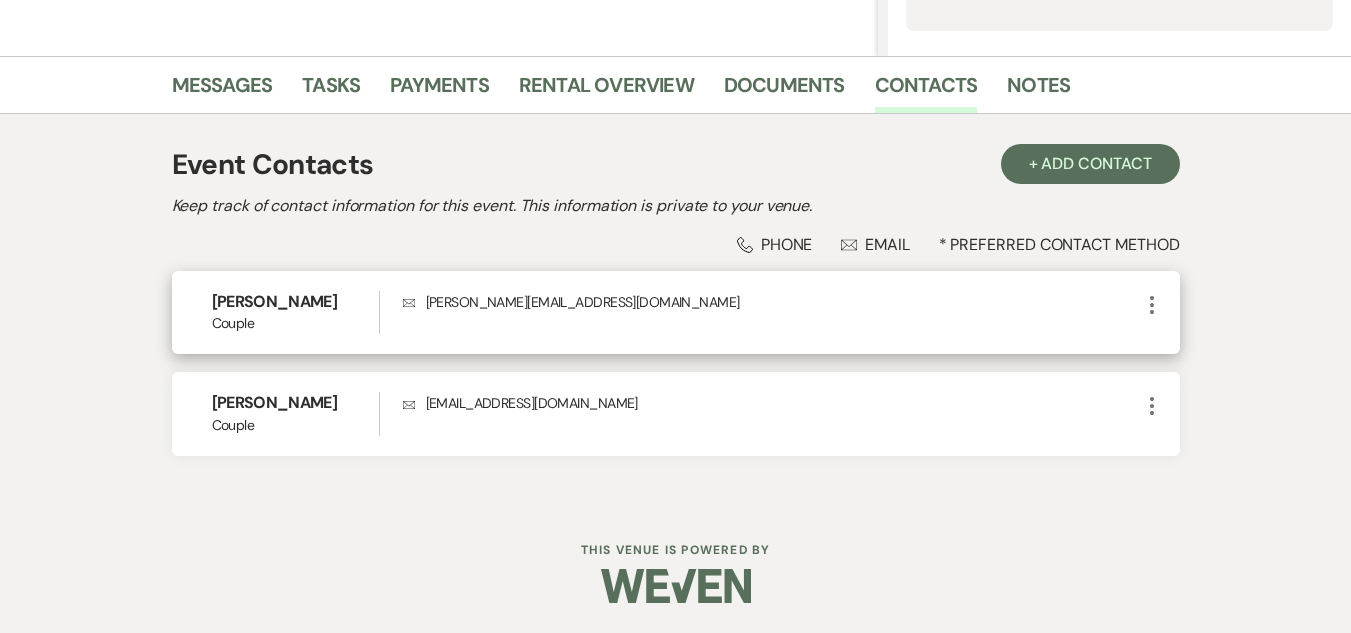 click on "Envelope [PERSON_NAME][EMAIL_ADDRESS][DOMAIN_NAME]" at bounding box center (771, 302) 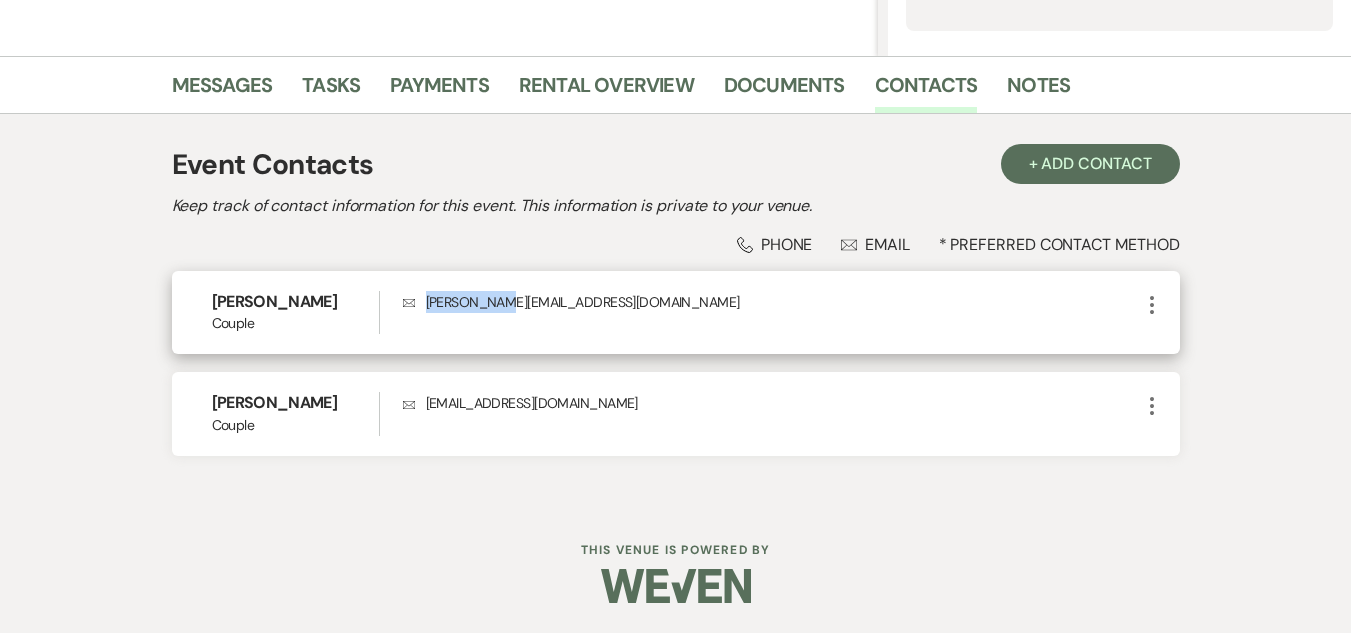 click on "Envelope [PERSON_NAME][EMAIL_ADDRESS][DOMAIN_NAME]" at bounding box center [771, 302] 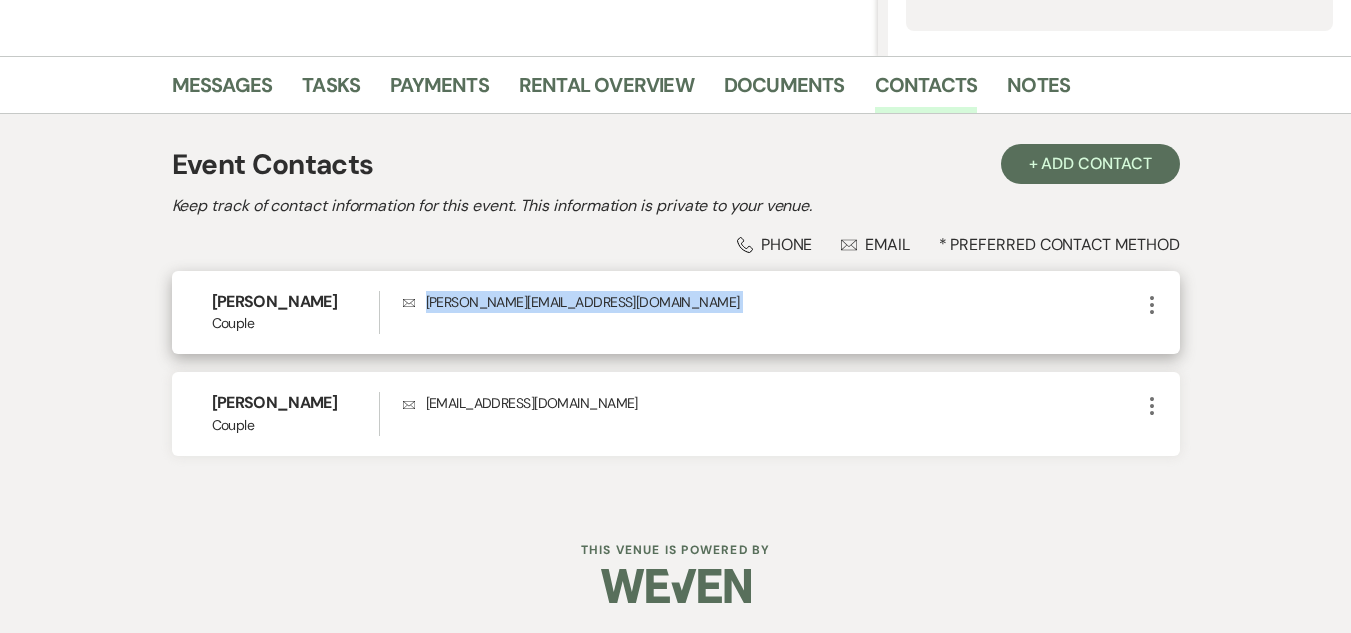 click on "Envelope [PERSON_NAME][EMAIL_ADDRESS][DOMAIN_NAME]" at bounding box center (771, 302) 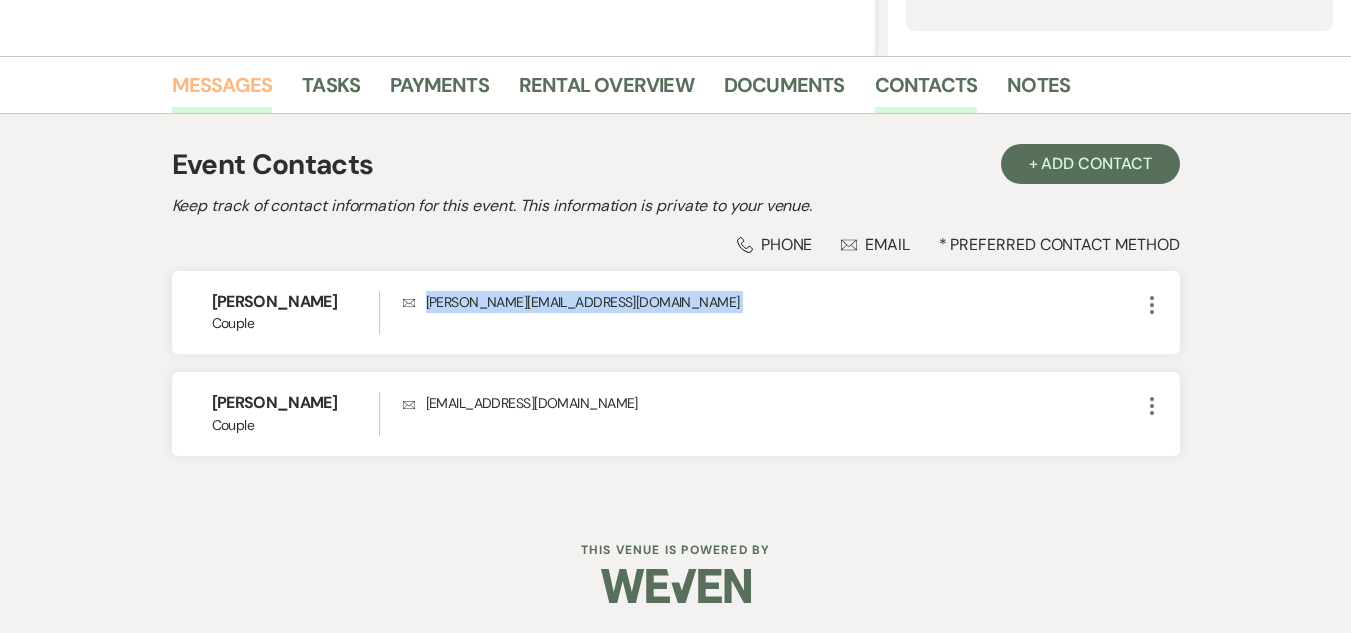 click on "Messages" at bounding box center [222, 91] 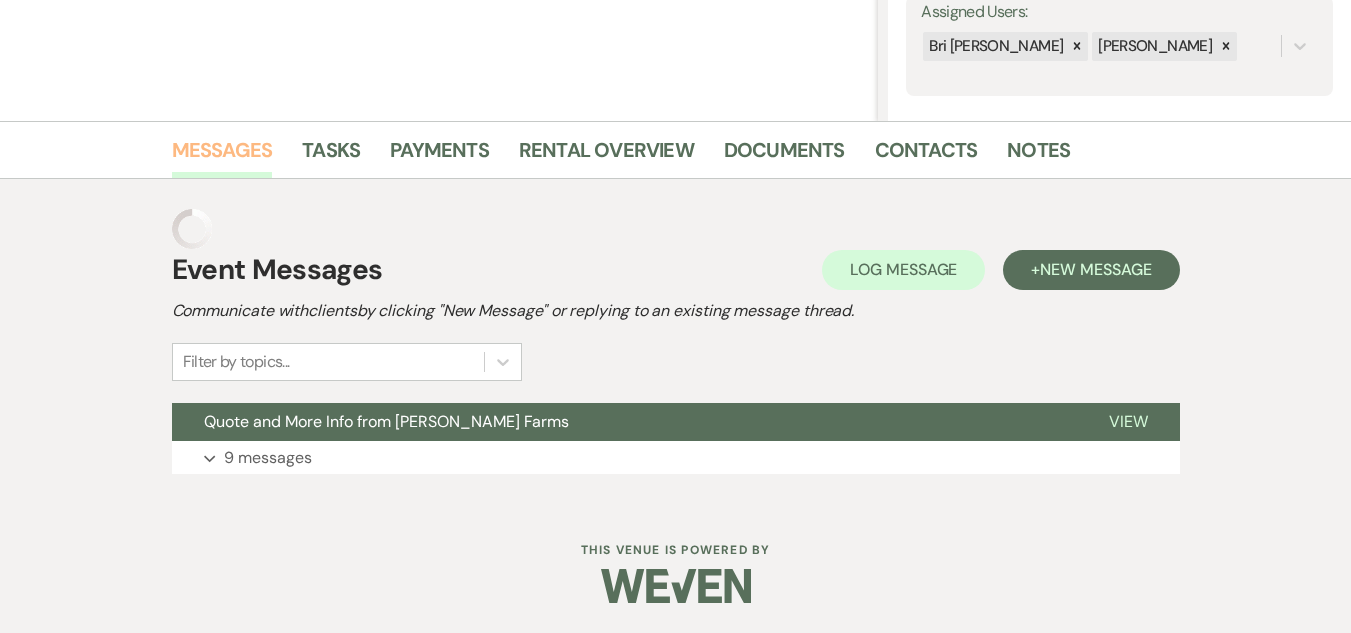scroll, scrollTop: 341, scrollLeft: 0, axis: vertical 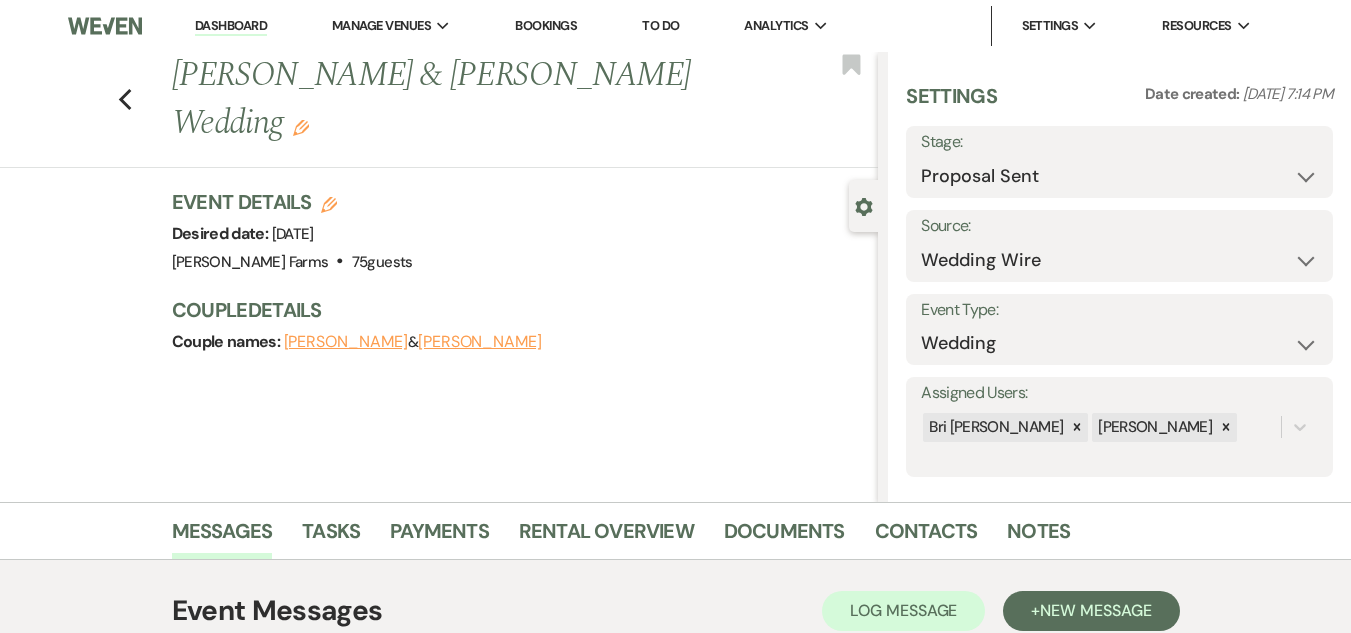 click on "Dashboard" at bounding box center [231, 26] 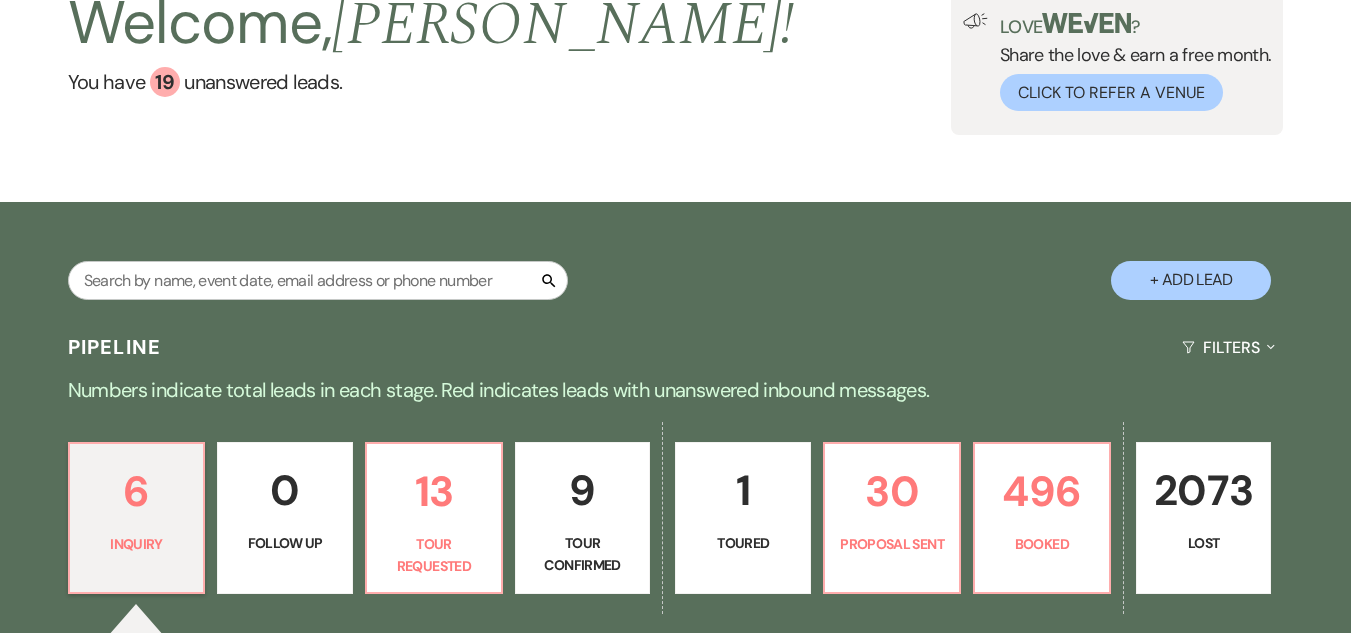 scroll, scrollTop: 121, scrollLeft: 0, axis: vertical 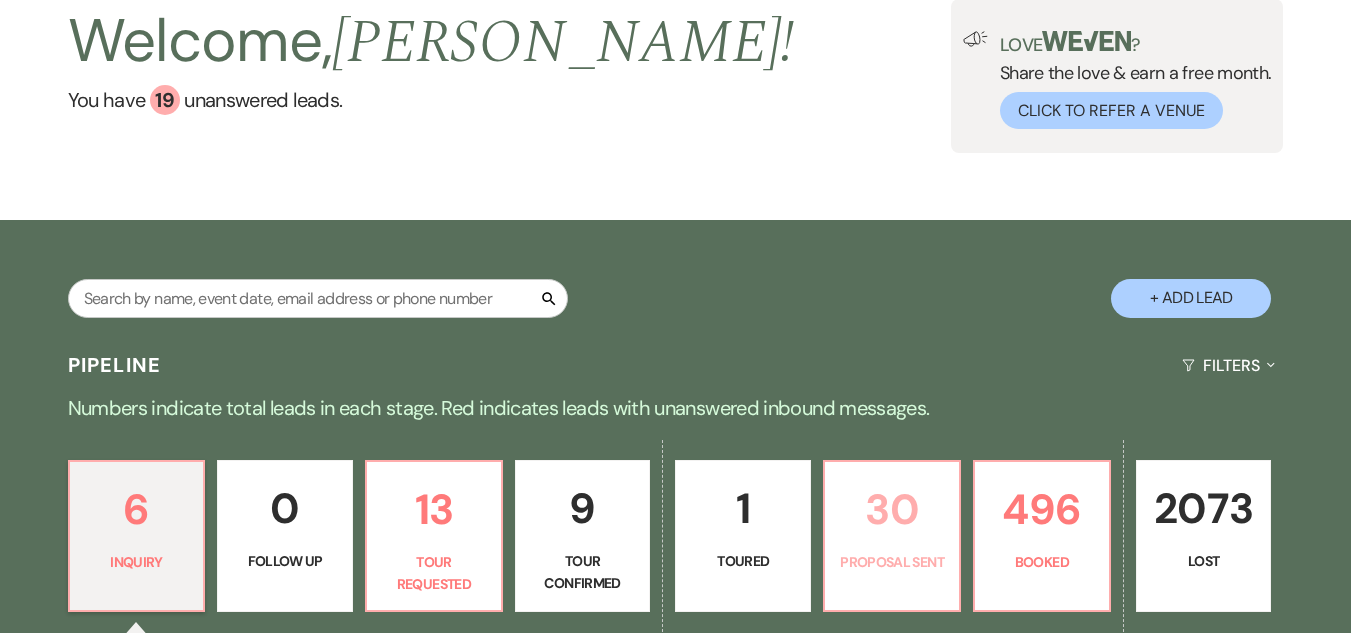 click on "30" at bounding box center [892, 509] 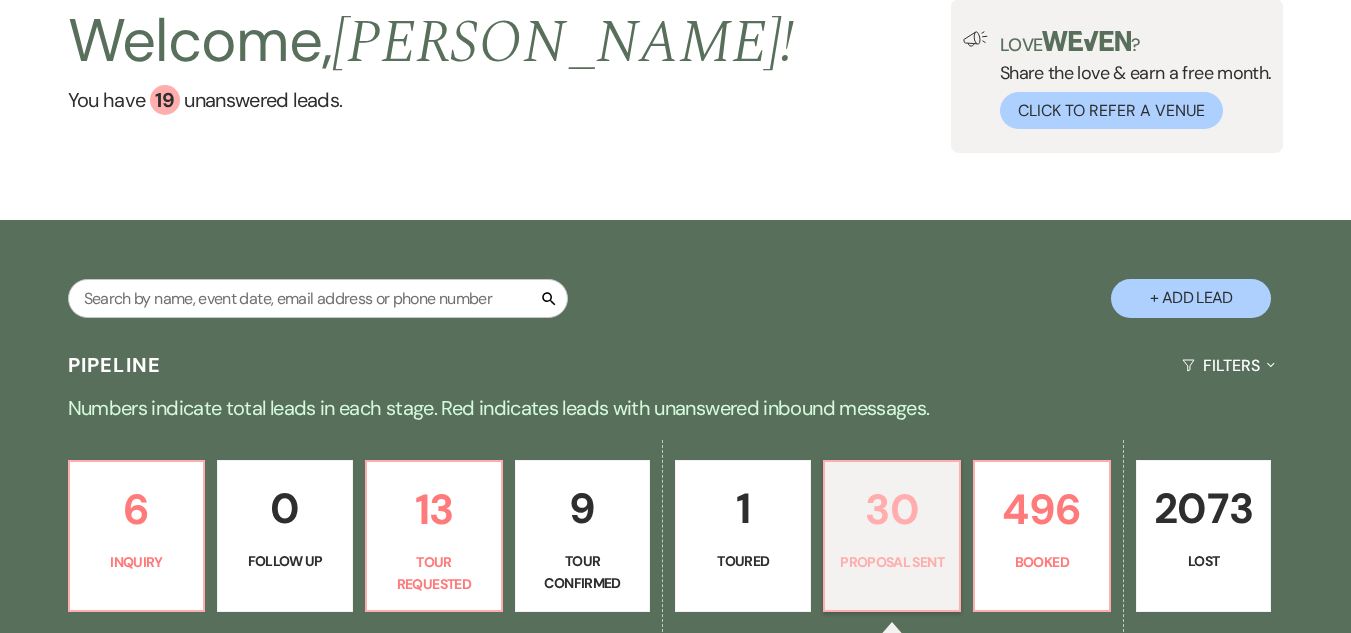 select on "6" 